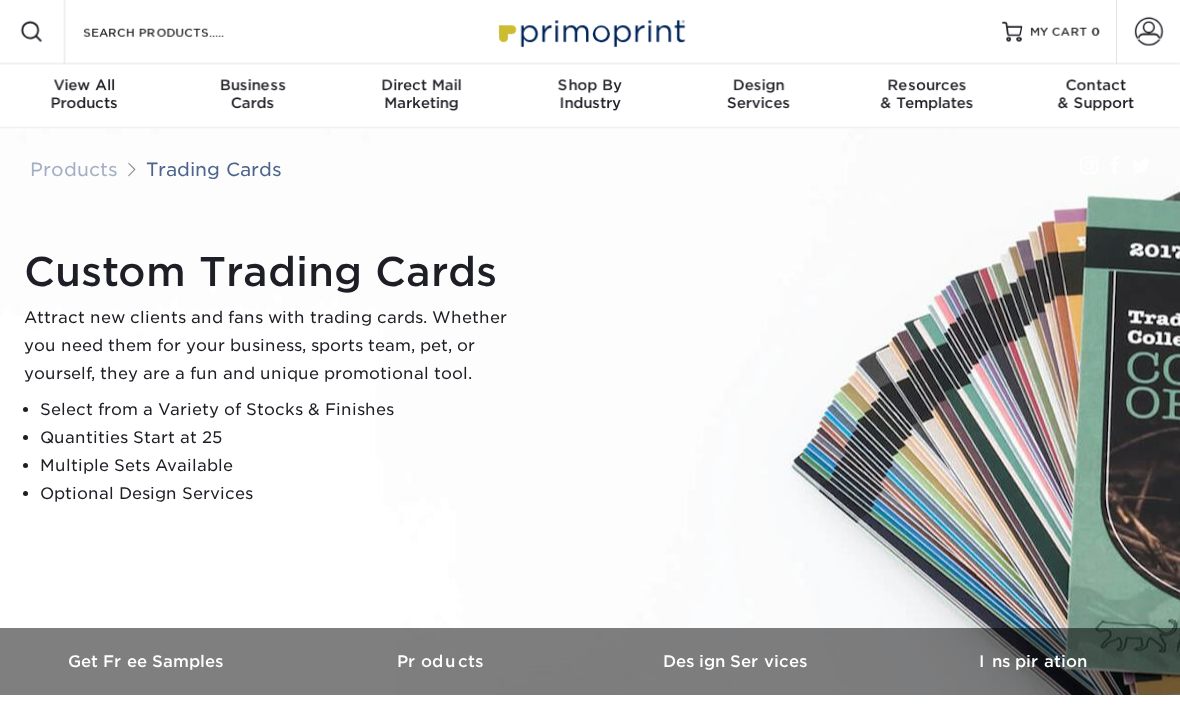 scroll, scrollTop: 0, scrollLeft: 0, axis: both 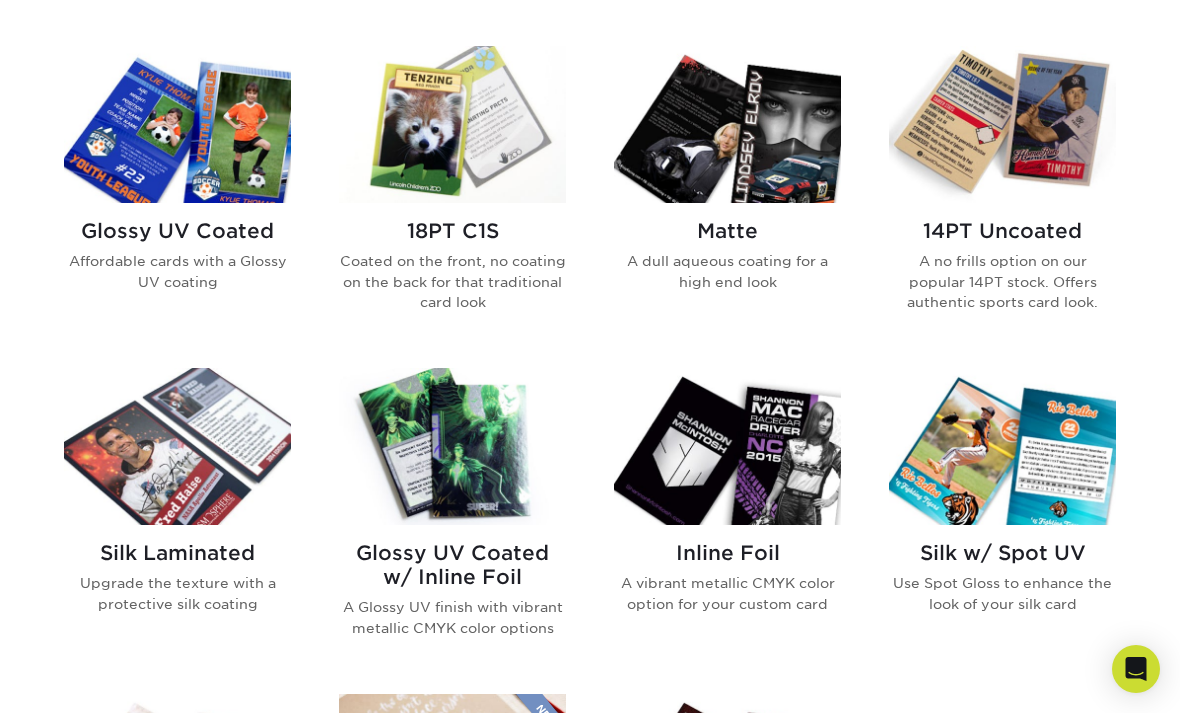 click on "Coated on the front, no coating on the back for that traditional card look" at bounding box center [452, 281] 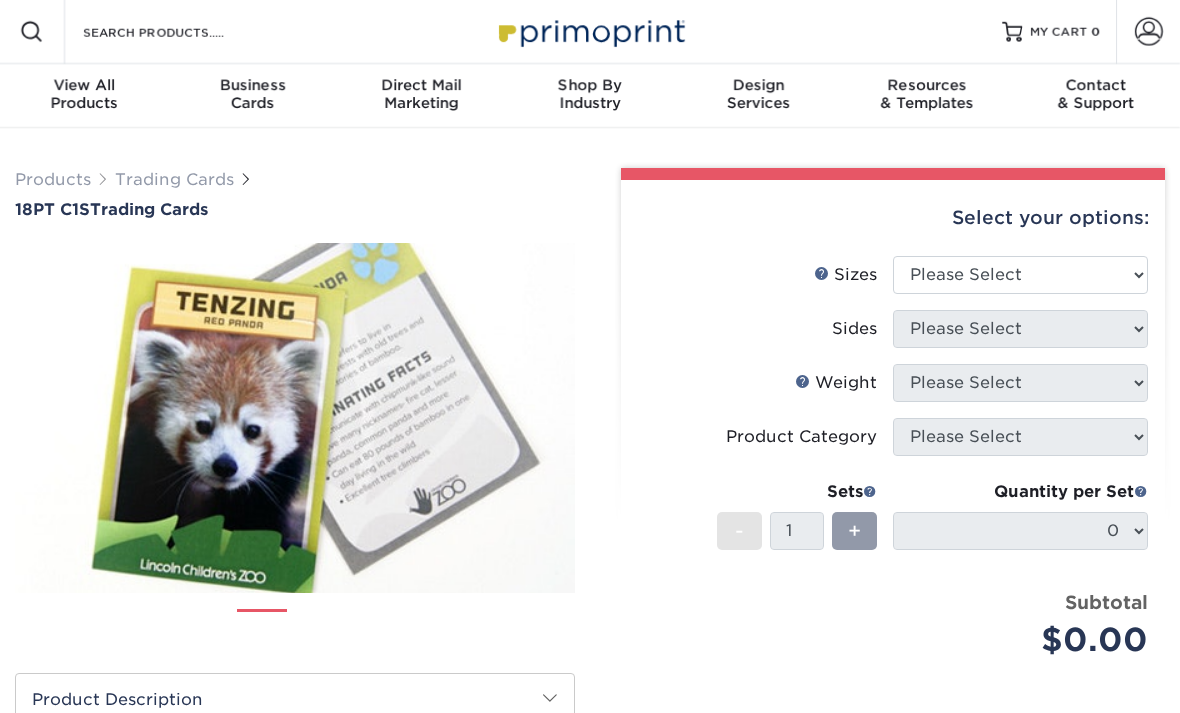 scroll, scrollTop: 0, scrollLeft: 0, axis: both 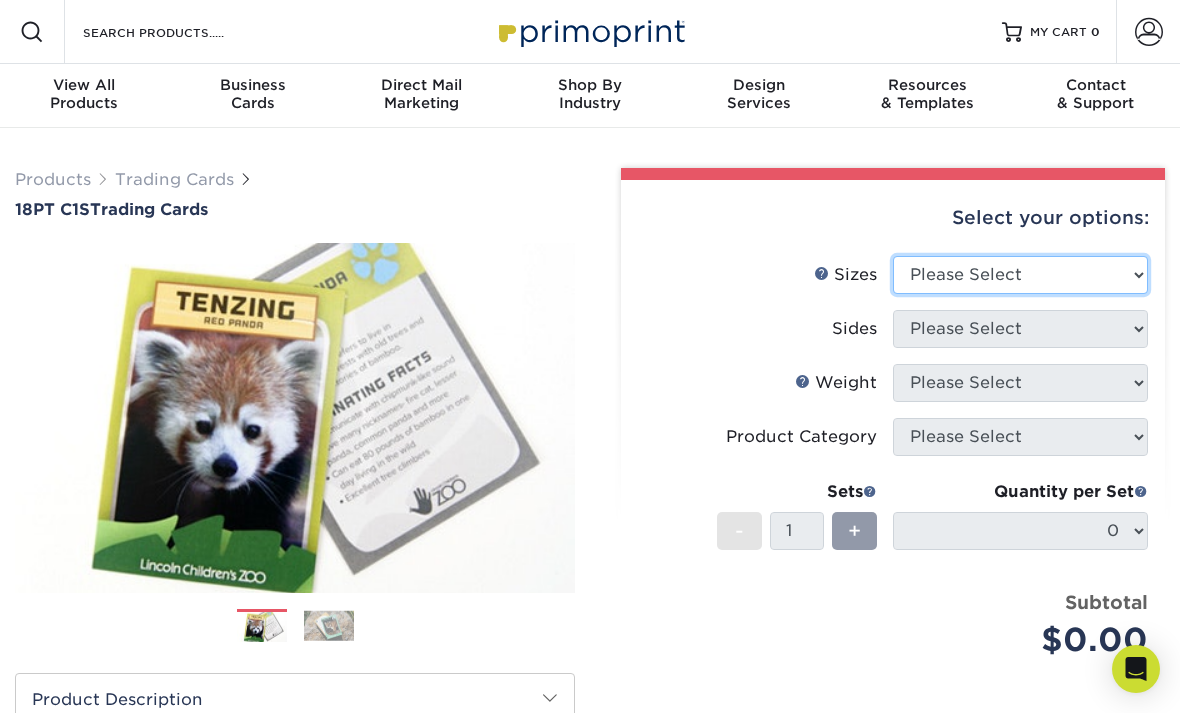 click on "Please Select
2.5" x 3.5"" at bounding box center (1020, 275) 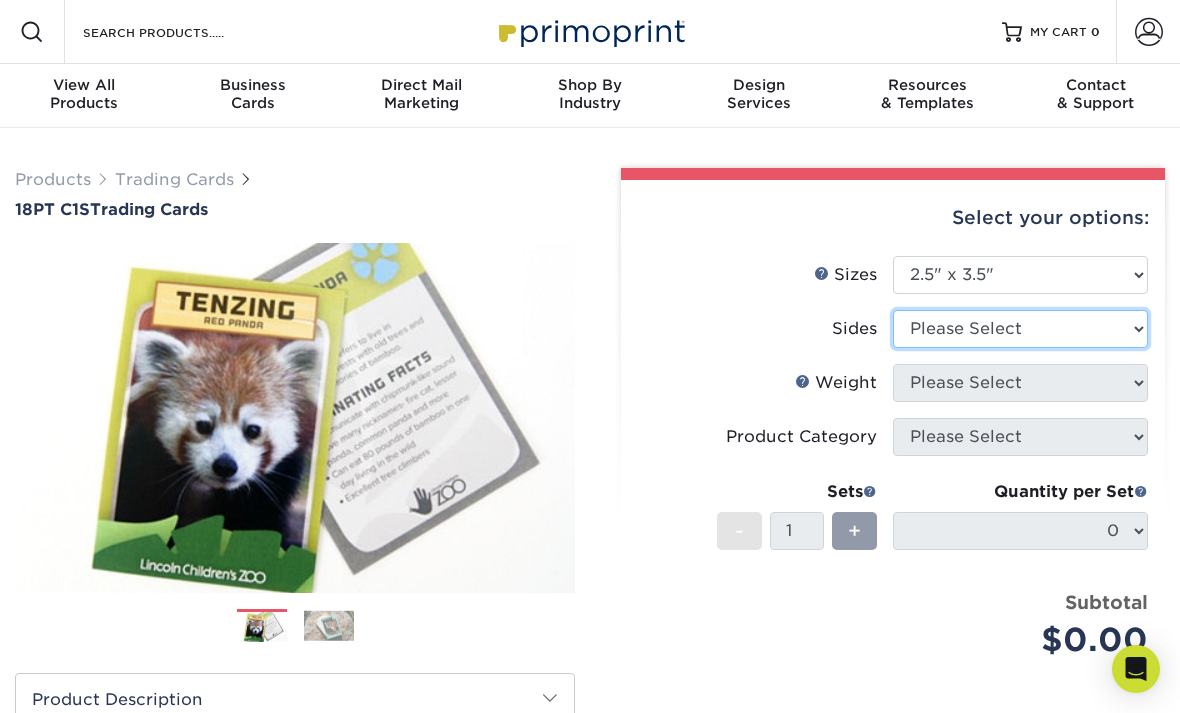click on "Please Select Print Both Sides Print Front Only" at bounding box center [1020, 329] 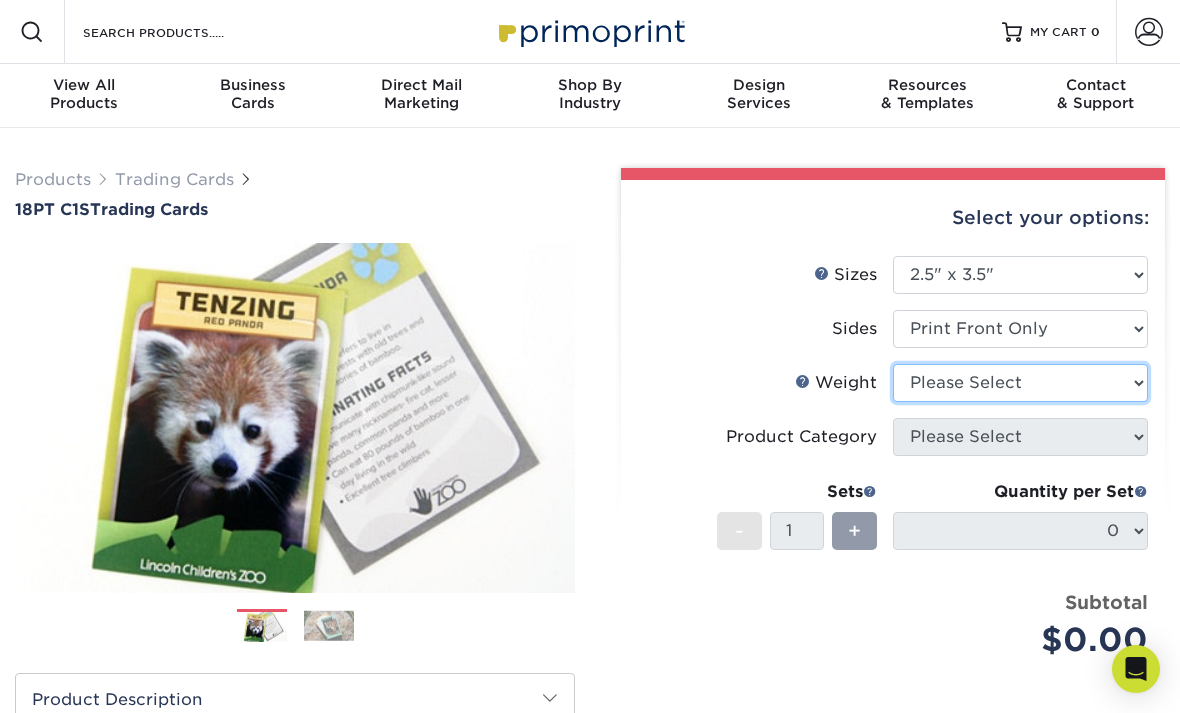 click on "Please Select 18PT C1S" at bounding box center (1020, 383) 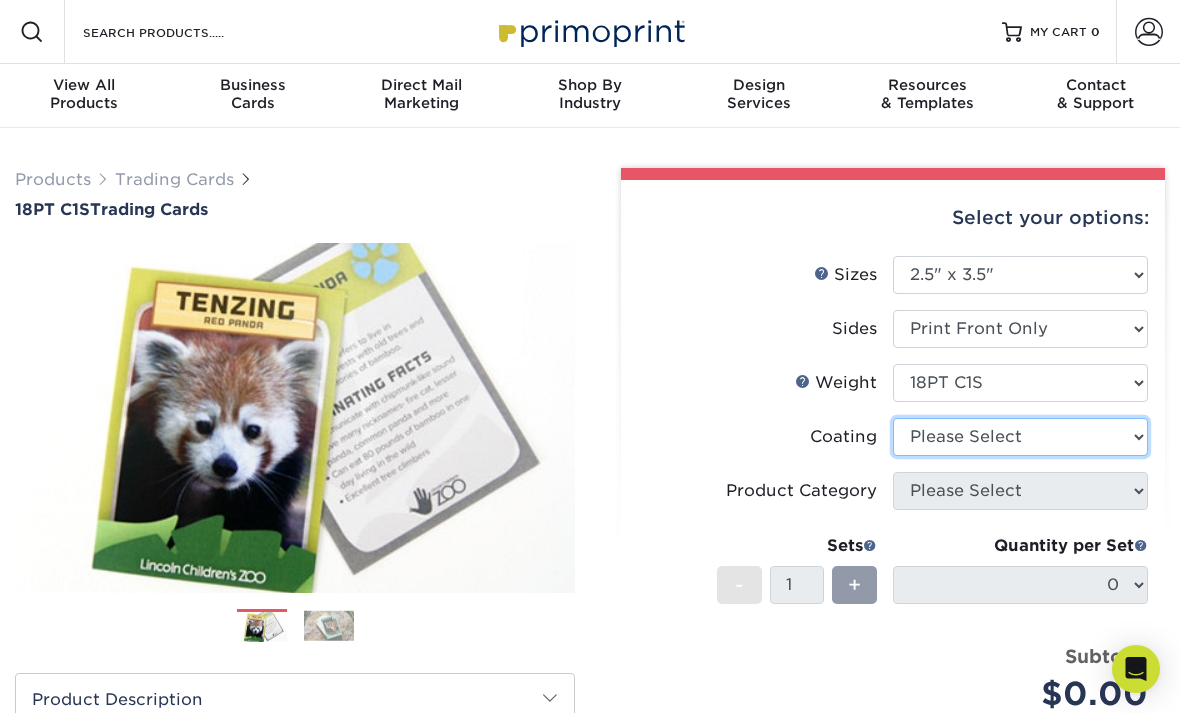 click at bounding box center (1020, 437) 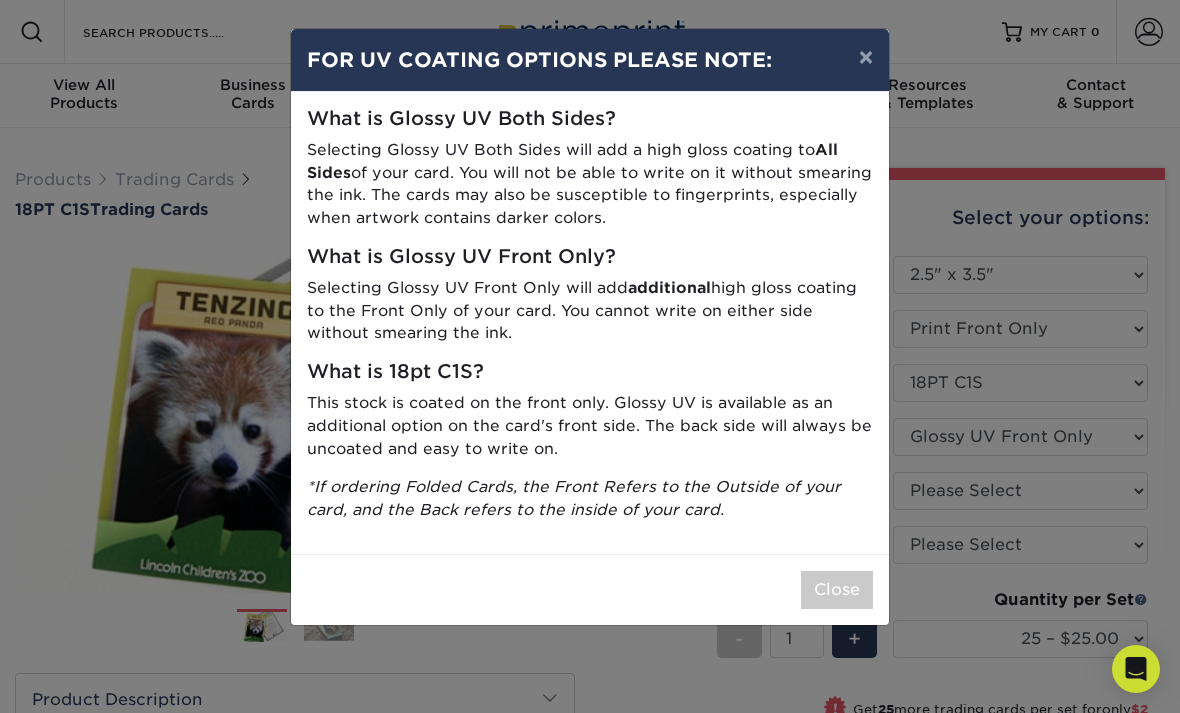 click on "×" at bounding box center [866, 57] 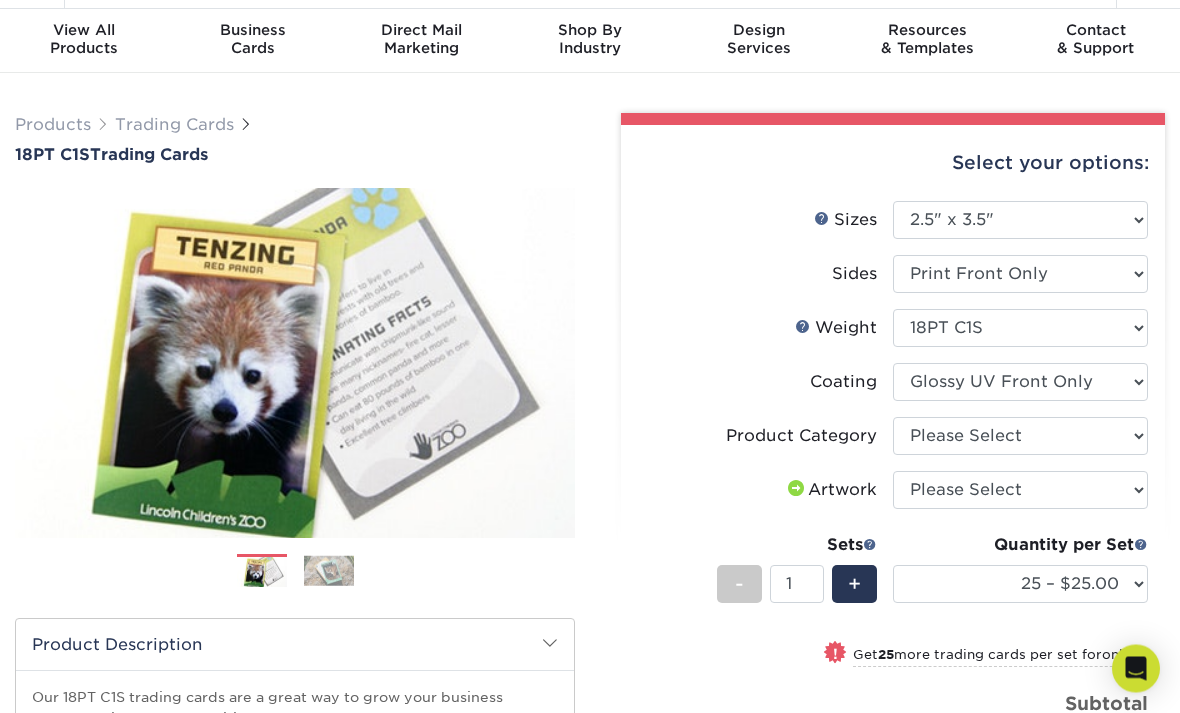 scroll, scrollTop: 55, scrollLeft: 0, axis: vertical 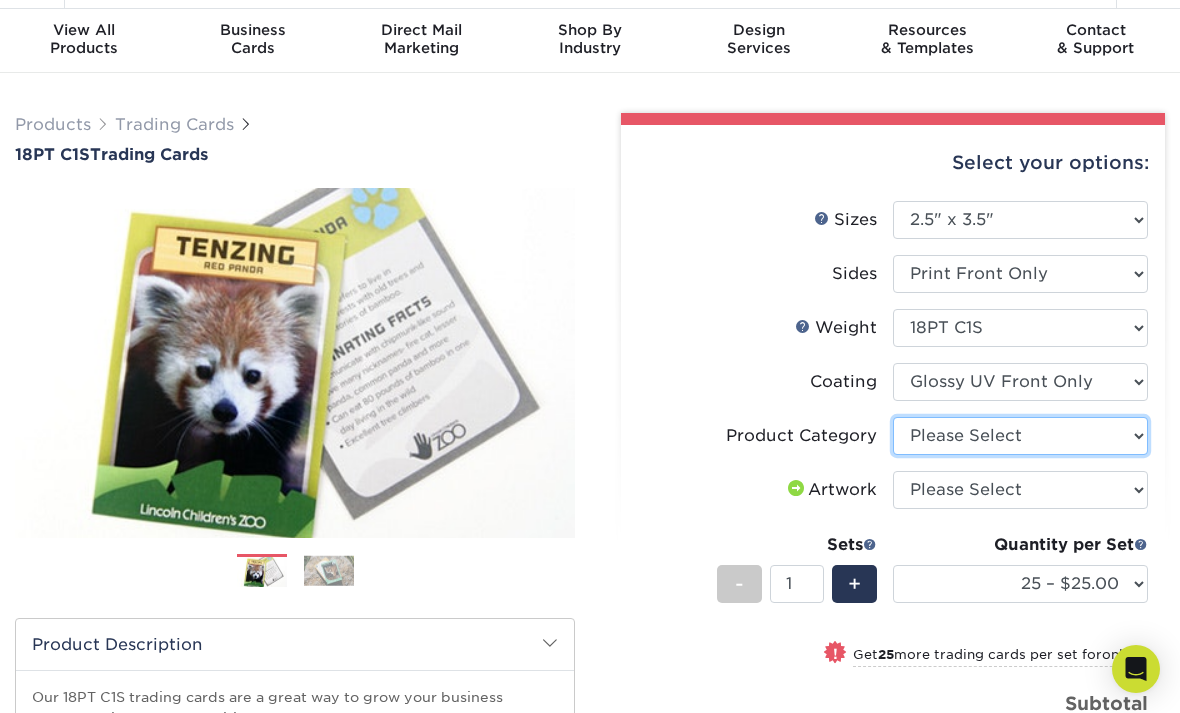 click on "Please Select Trading Cards" at bounding box center [1020, 436] 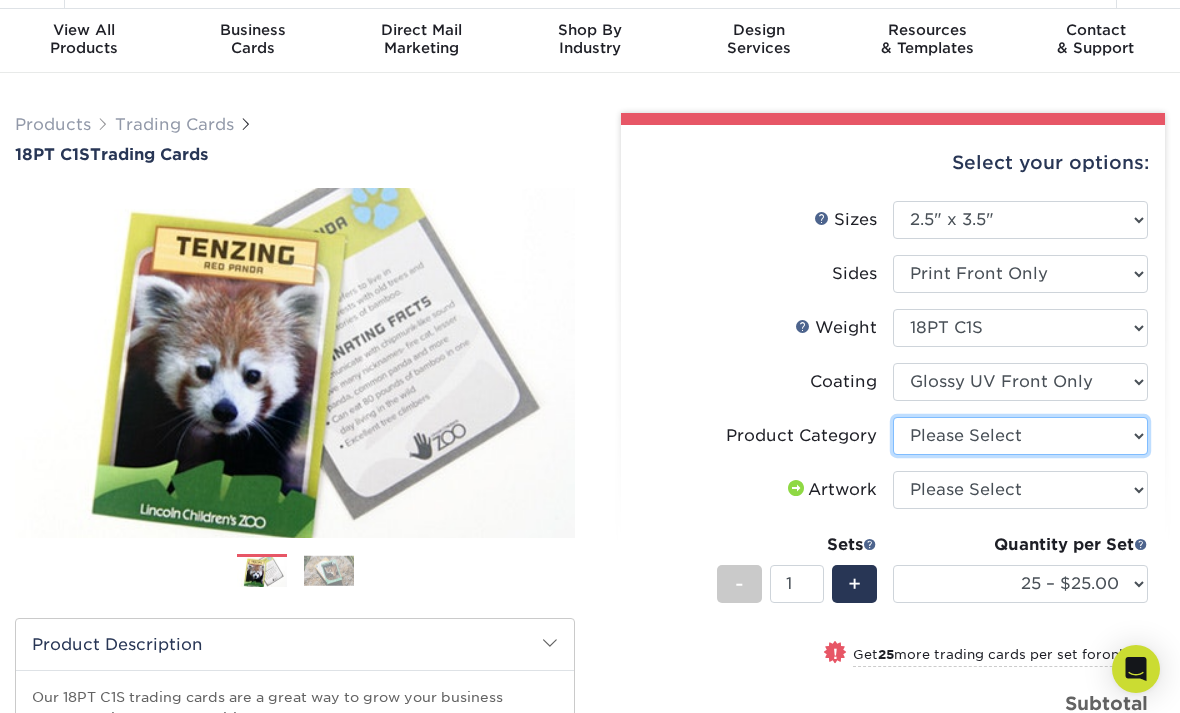 select on "c2f9bce9-36c2-409d-b101-c29d9d031e18" 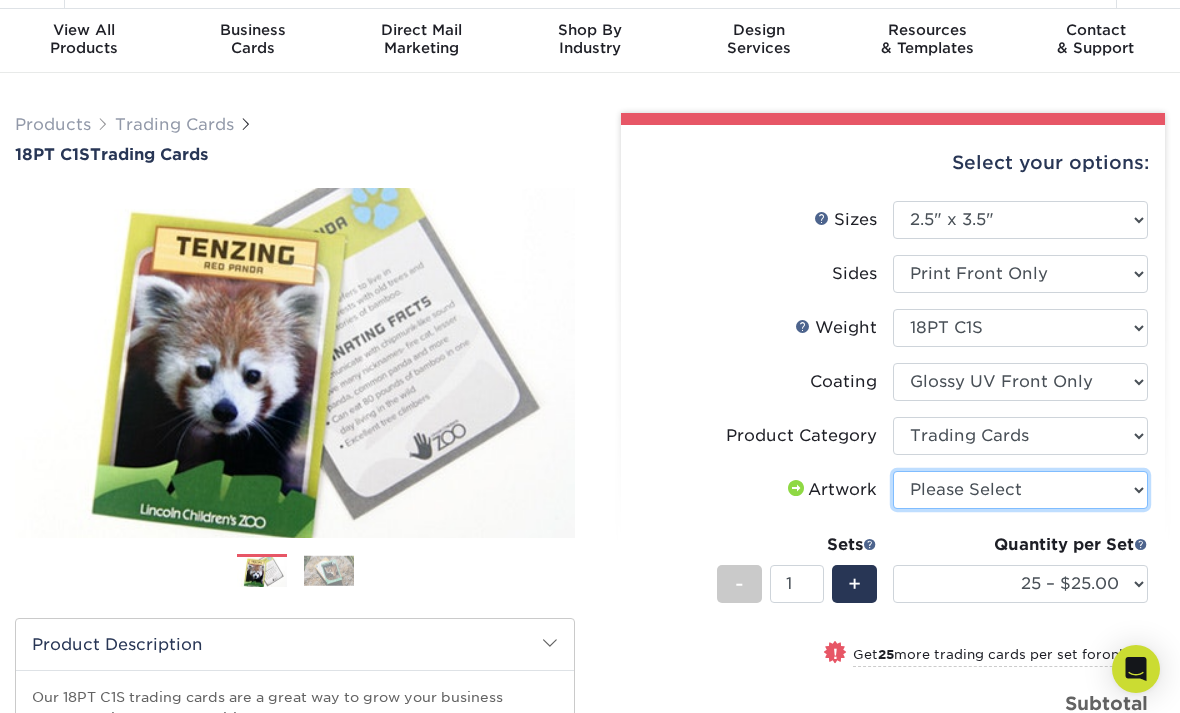 click on "Please Select I will upload files I need a design - $100" at bounding box center (1020, 490) 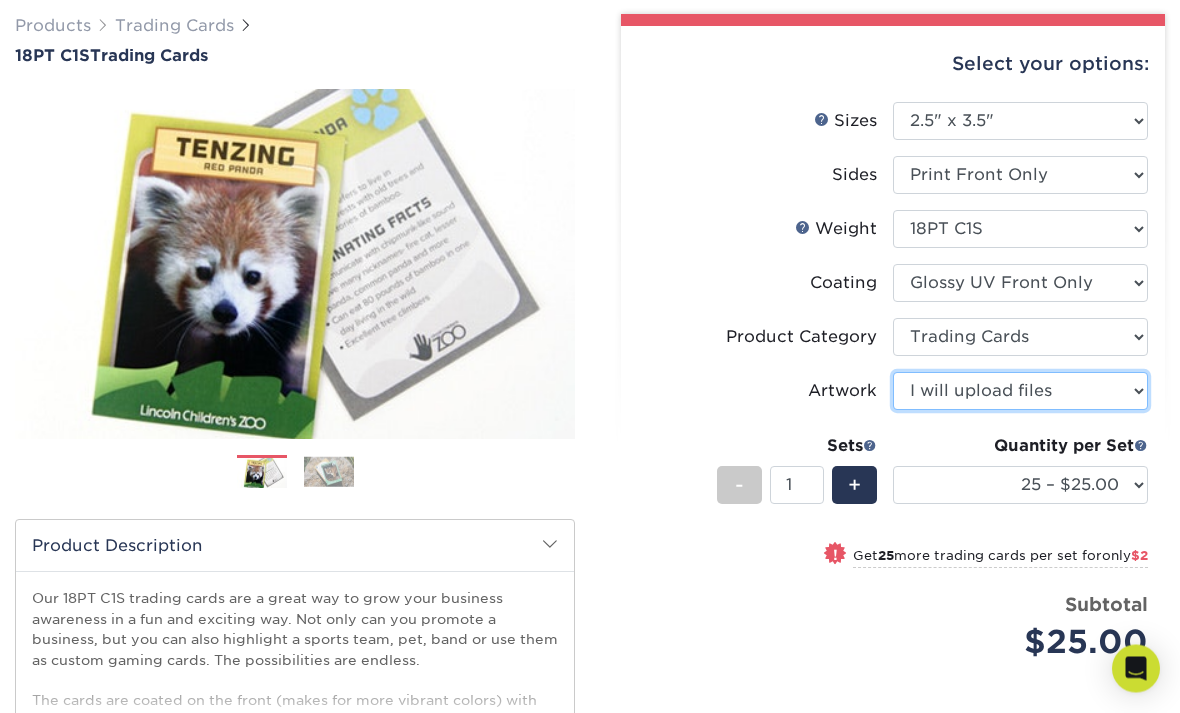 scroll, scrollTop: 155, scrollLeft: 0, axis: vertical 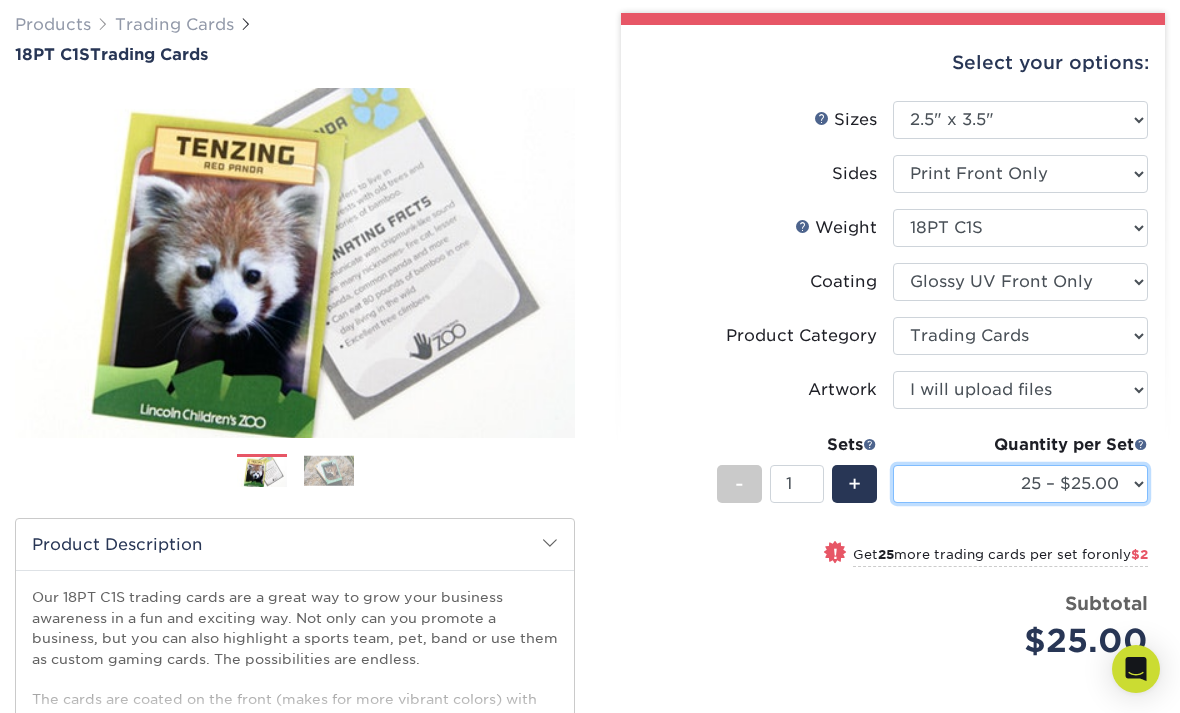 click on "25 – $25.00 50 – $27.00 75 – $28.00 100 – $38.00 250 – $48.00 500 – $58.00 1000 – $78.00 2500 – $151.00 5000 – $205.00 10000 – $403.00 15000 – $558.00 20000 – $722.00 25000 – $876.00" at bounding box center [1020, 484] 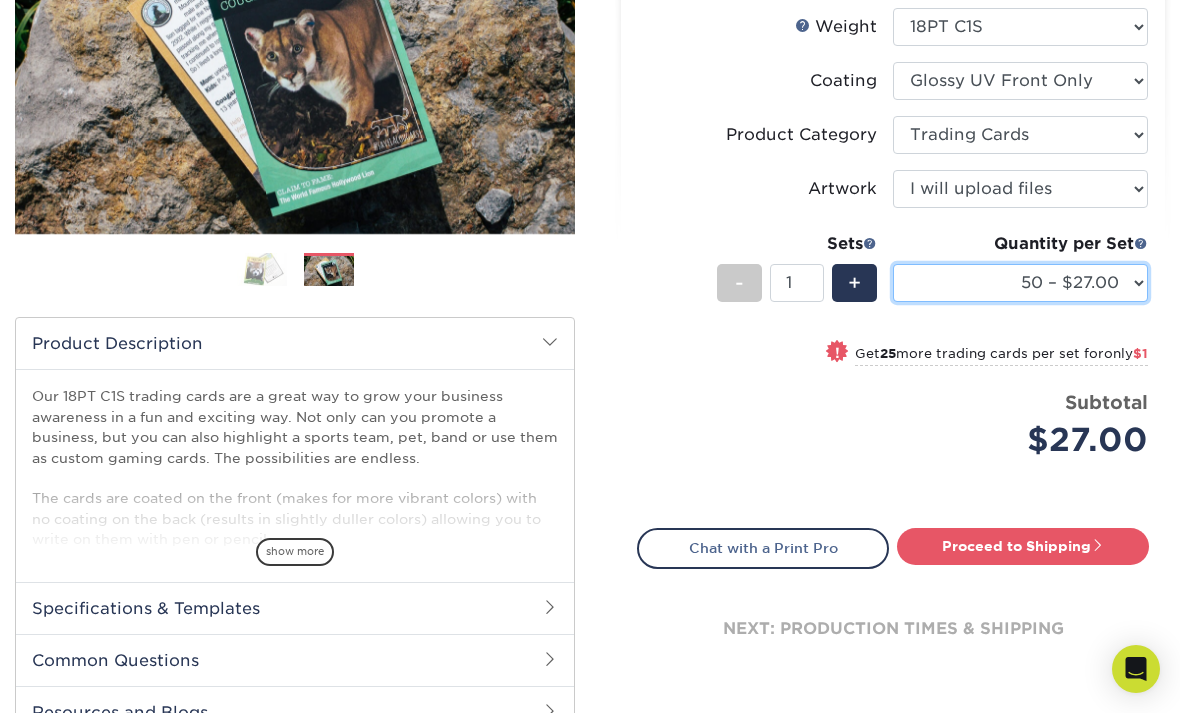 scroll, scrollTop: 359, scrollLeft: 0, axis: vertical 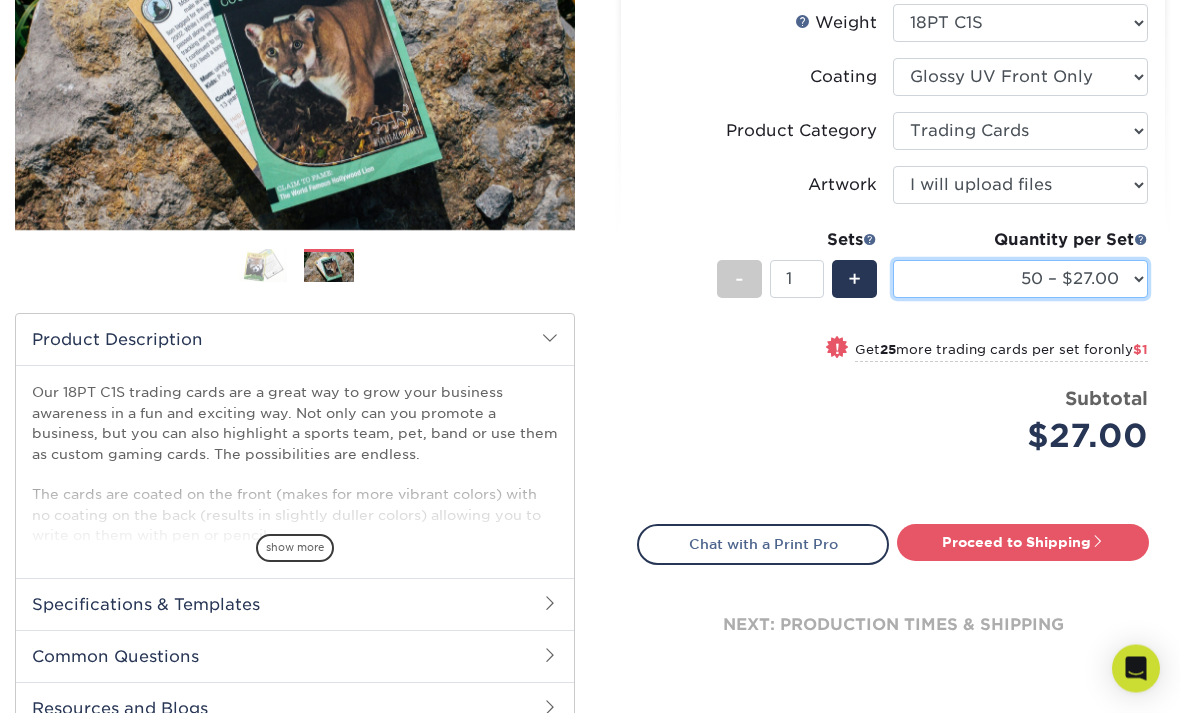 click on "25 – $25.00 50 – $27.00 75 – $28.00 100 – $38.00 250 – $48.00 500 – $58.00 1000 – $78.00 2500 – $151.00 5000 – $205.00 10000 – $403.00 15000 – $558.00 20000 – $722.00 25000 – $876.00" at bounding box center (1020, 280) 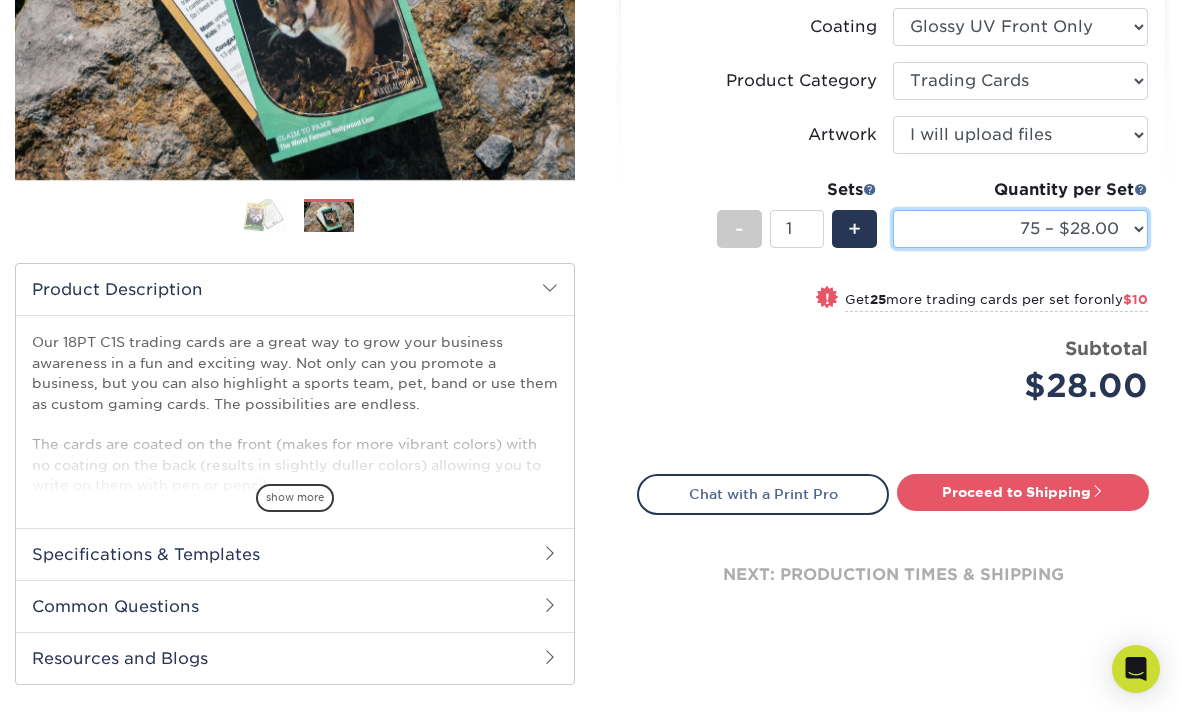 scroll, scrollTop: 409, scrollLeft: 0, axis: vertical 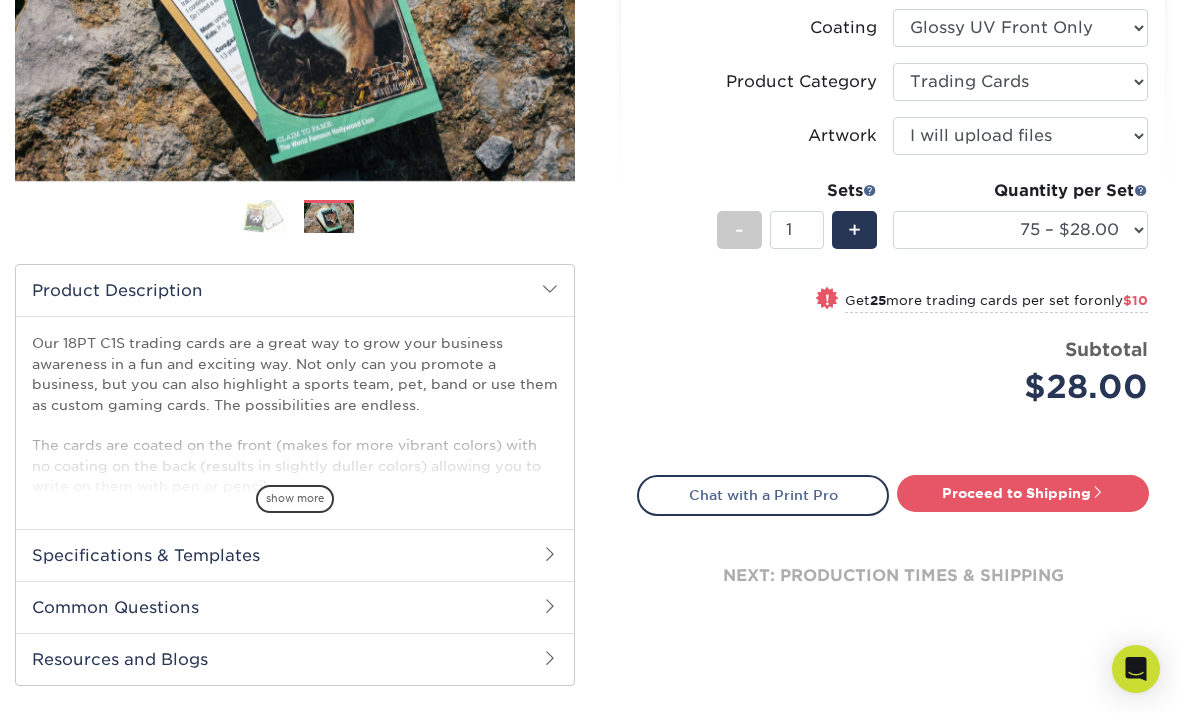 click on "show more" at bounding box center [295, 498] 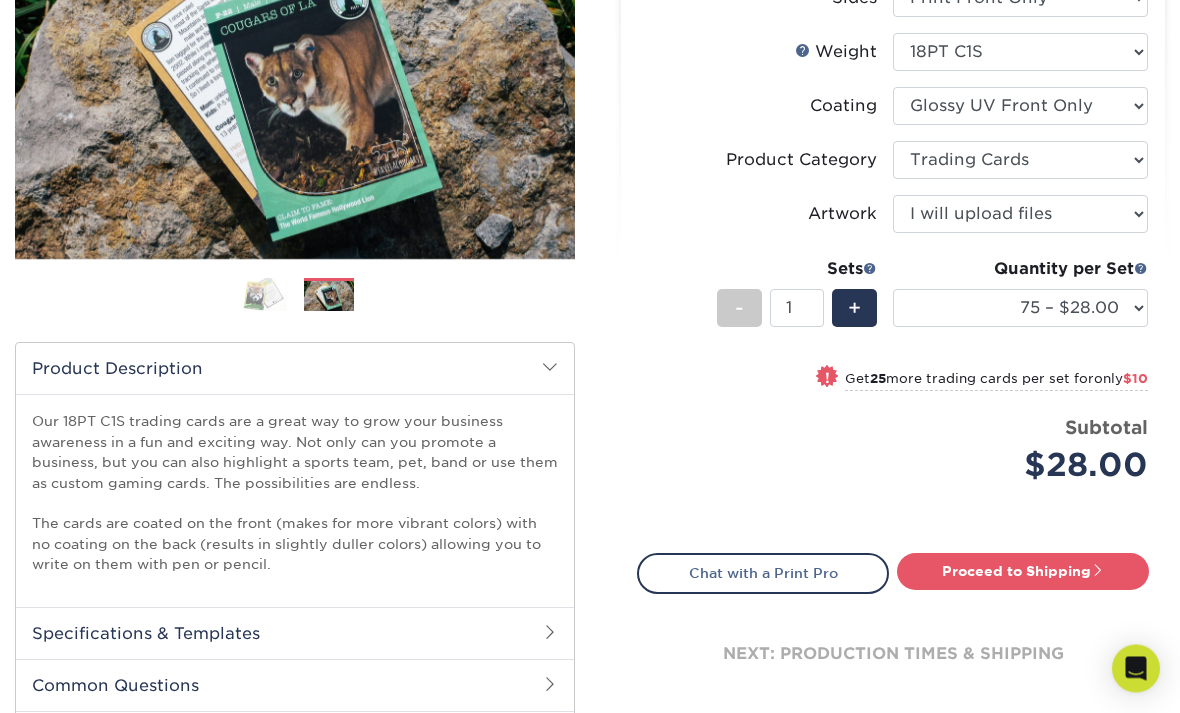 scroll, scrollTop: 338, scrollLeft: 0, axis: vertical 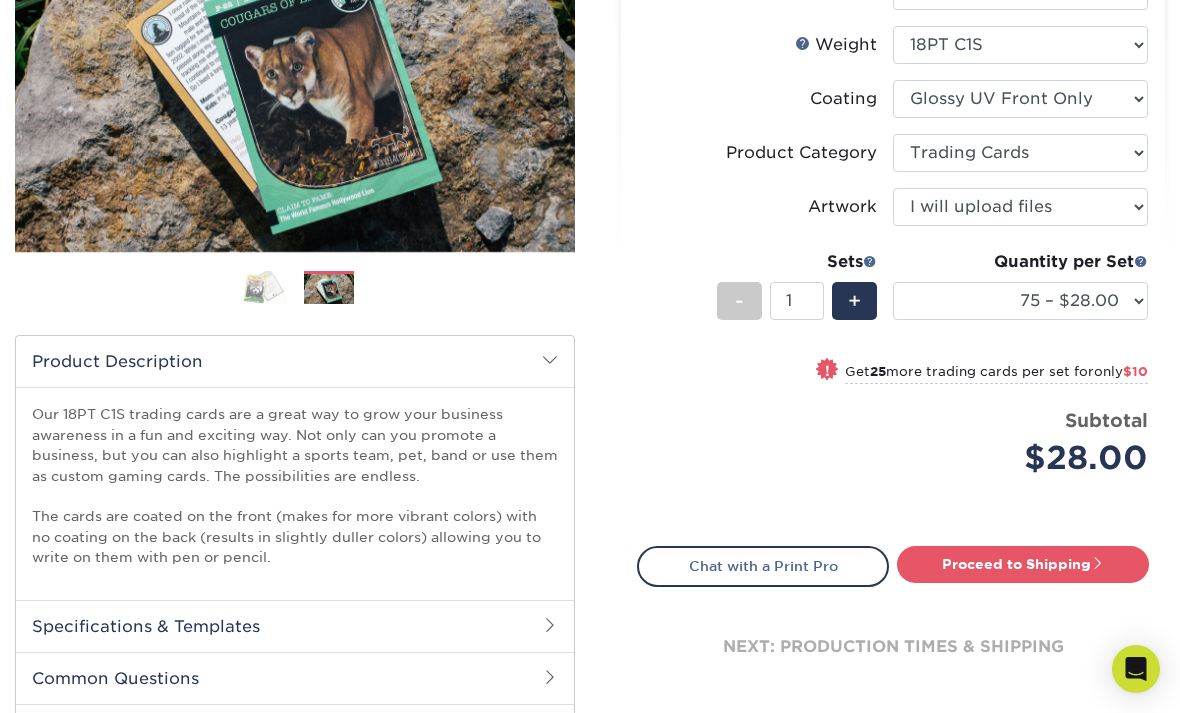 click on "Proceed to Shipping" at bounding box center [1023, 564] 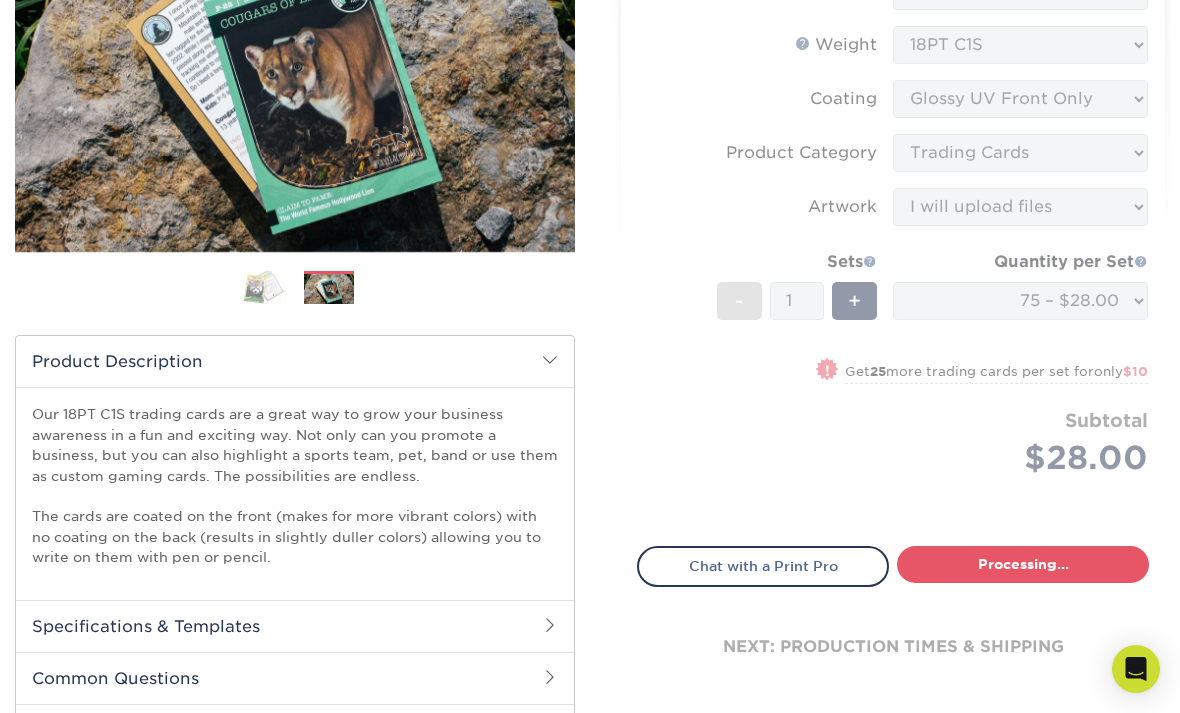 type on "Set 1" 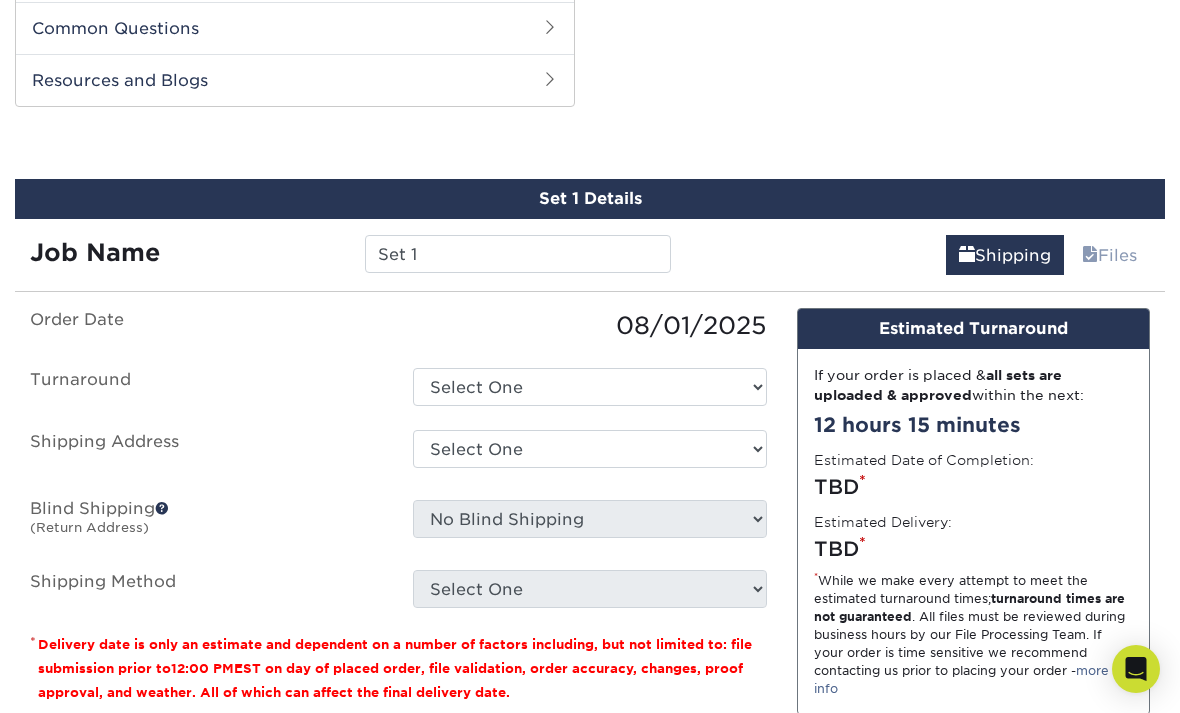scroll, scrollTop: 992, scrollLeft: 0, axis: vertical 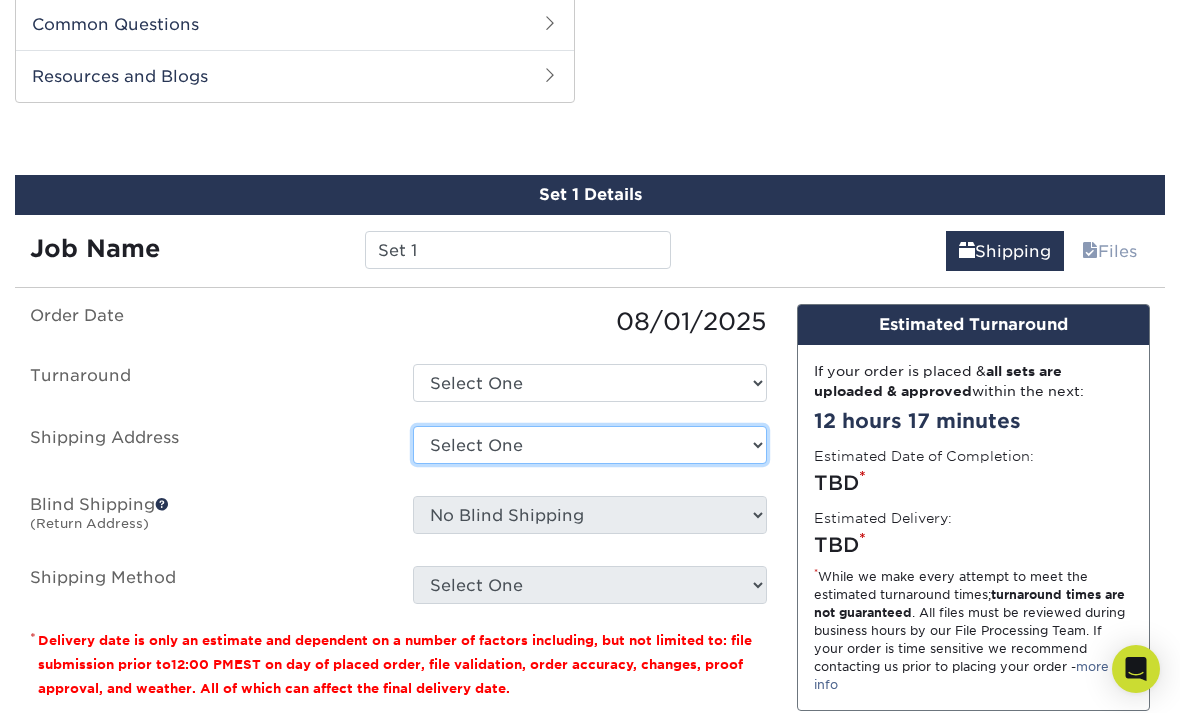click on "Select One
+ Add New Address
- Login" at bounding box center [589, 445] 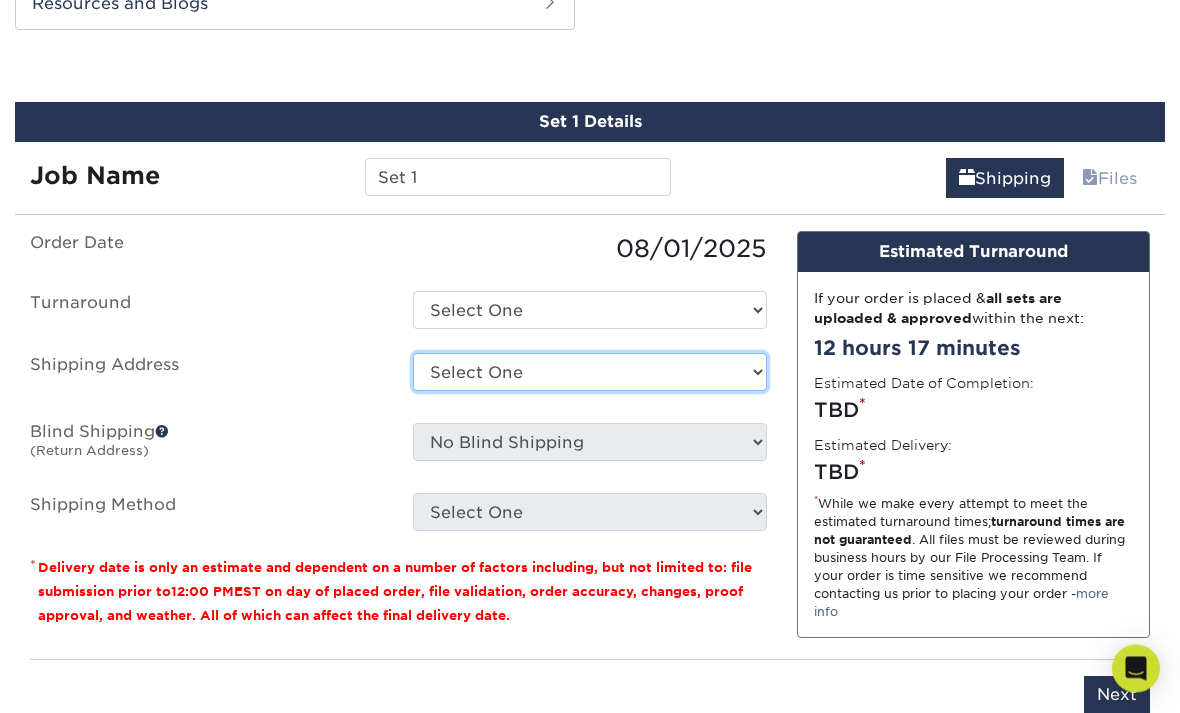 scroll, scrollTop: 1071, scrollLeft: 0, axis: vertical 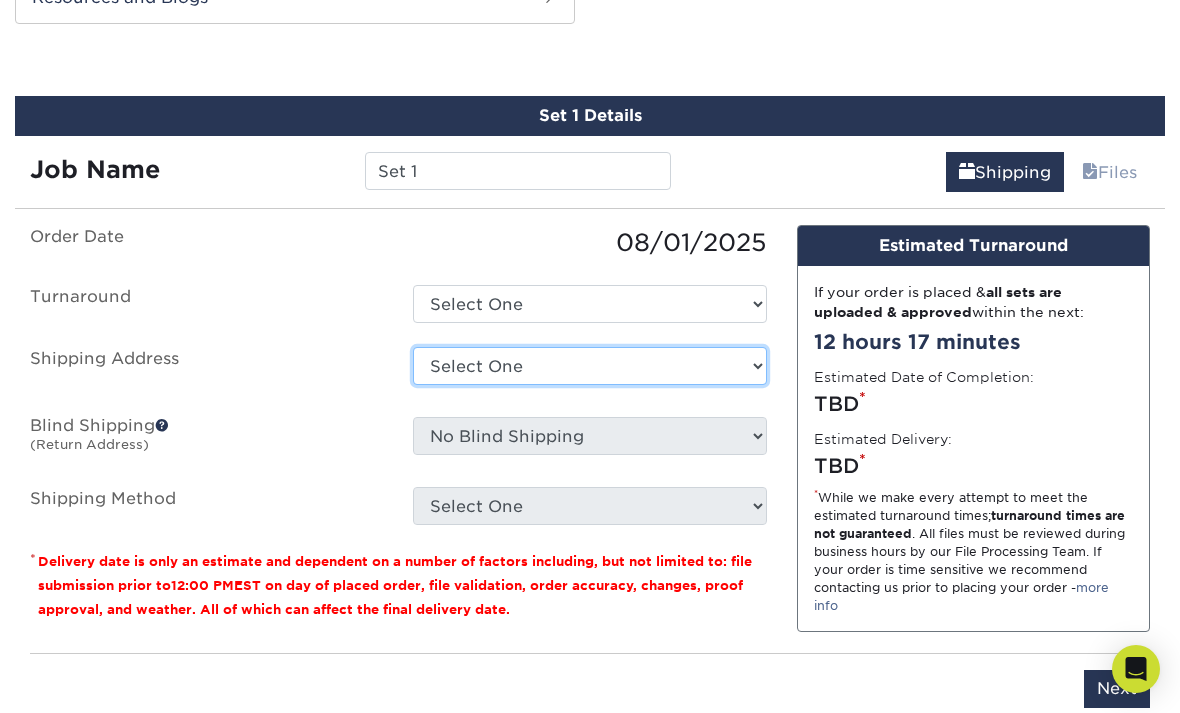 click on "Select One
+ Add New Address
- Login" at bounding box center (589, 366) 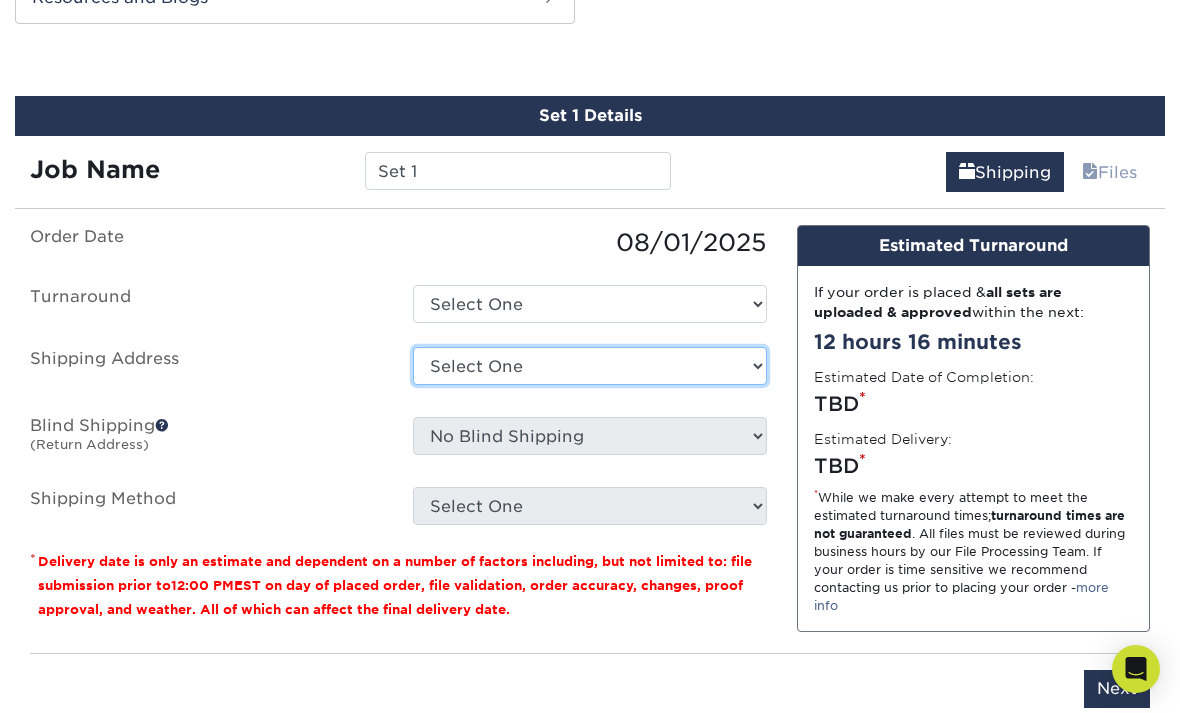 select on "newaddress" 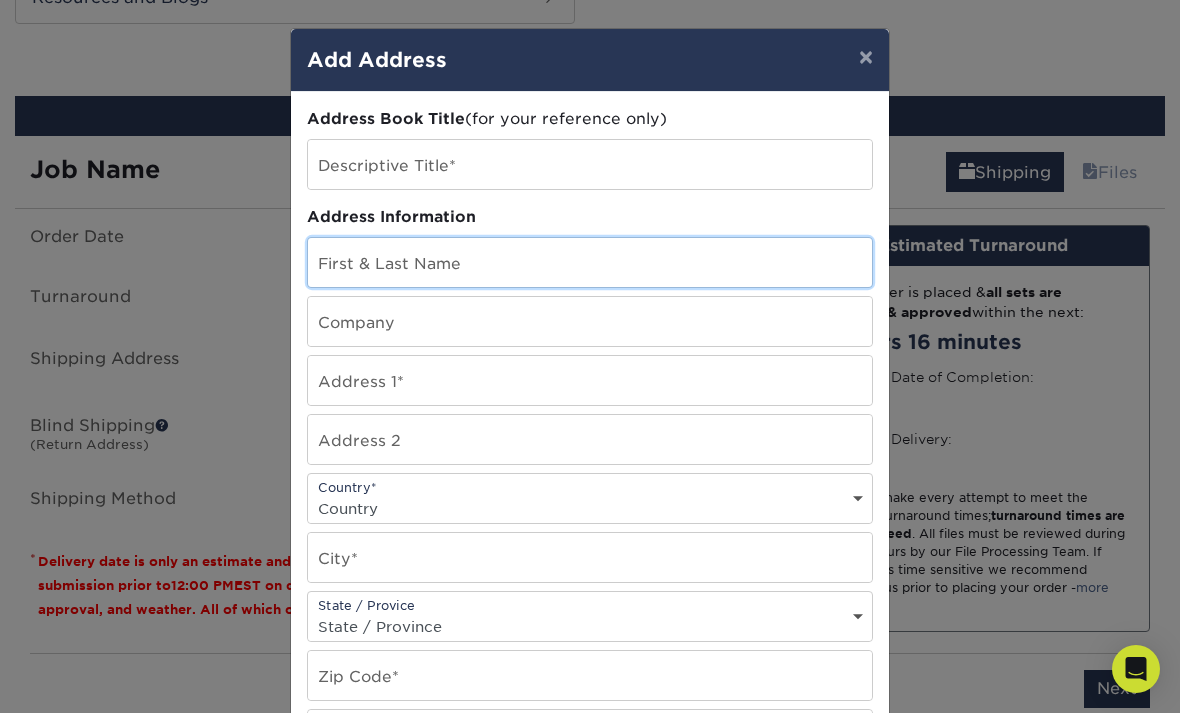 click at bounding box center [590, 262] 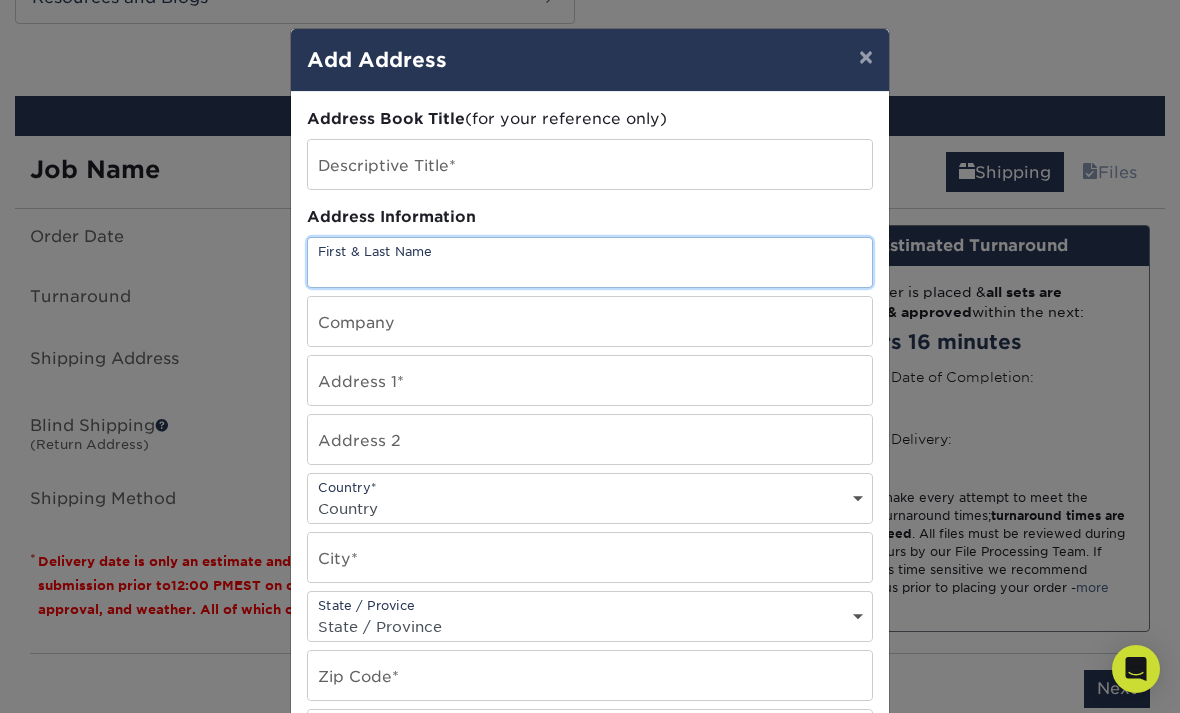 scroll, scrollTop: 1070, scrollLeft: 0, axis: vertical 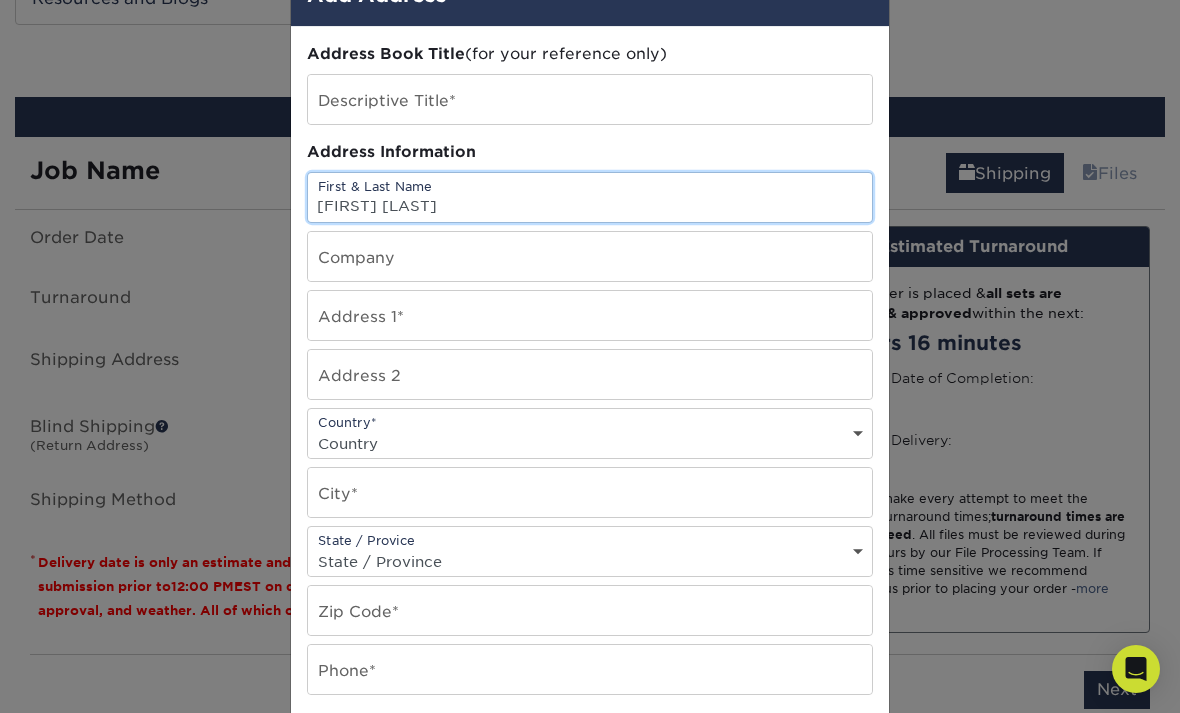 type on "[FIRST] [LAST]" 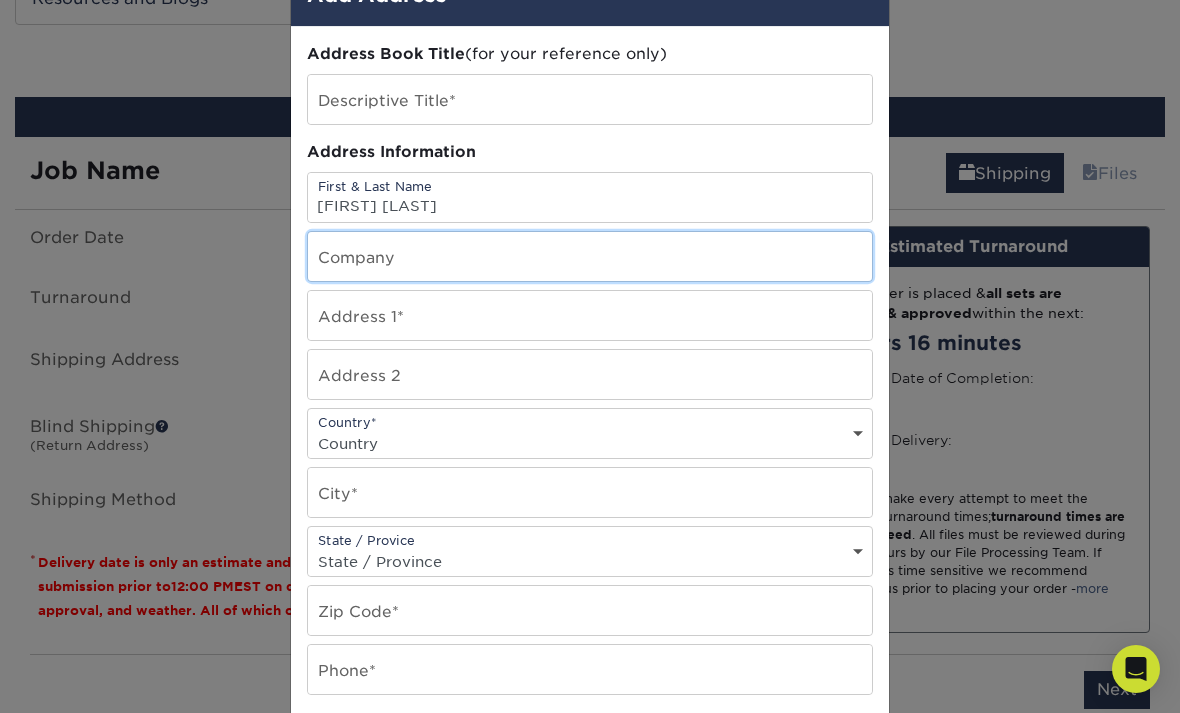click at bounding box center [590, 256] 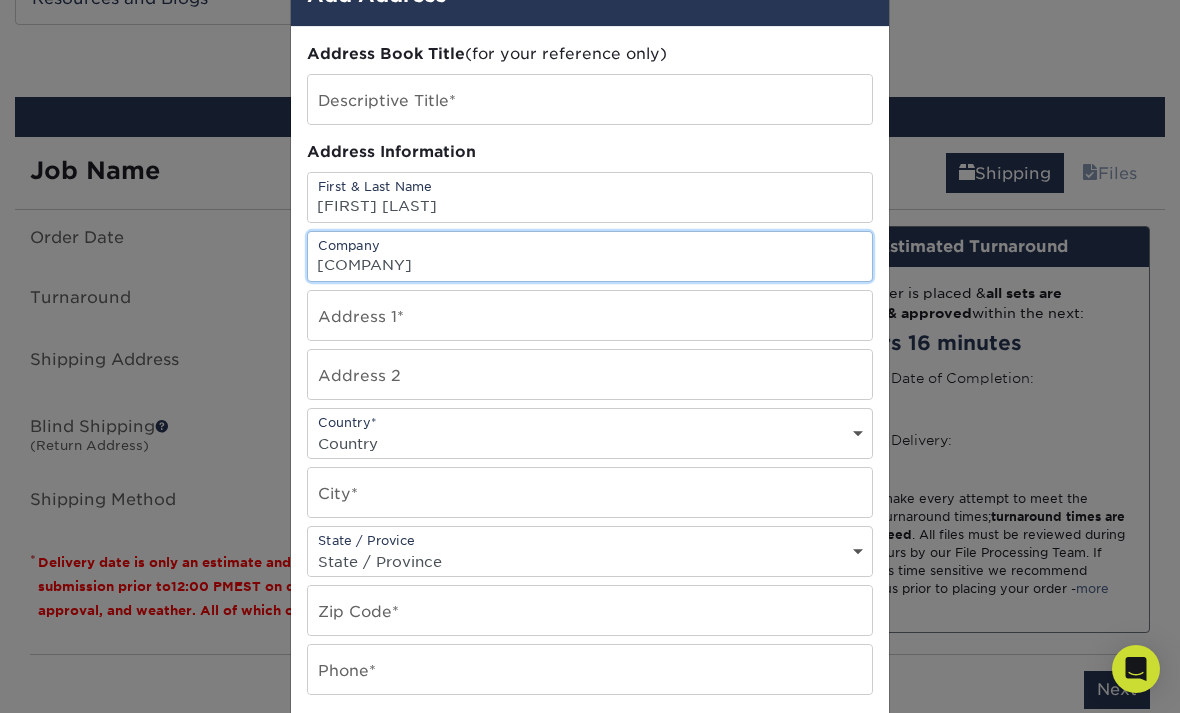 type on "[COMPANY]" 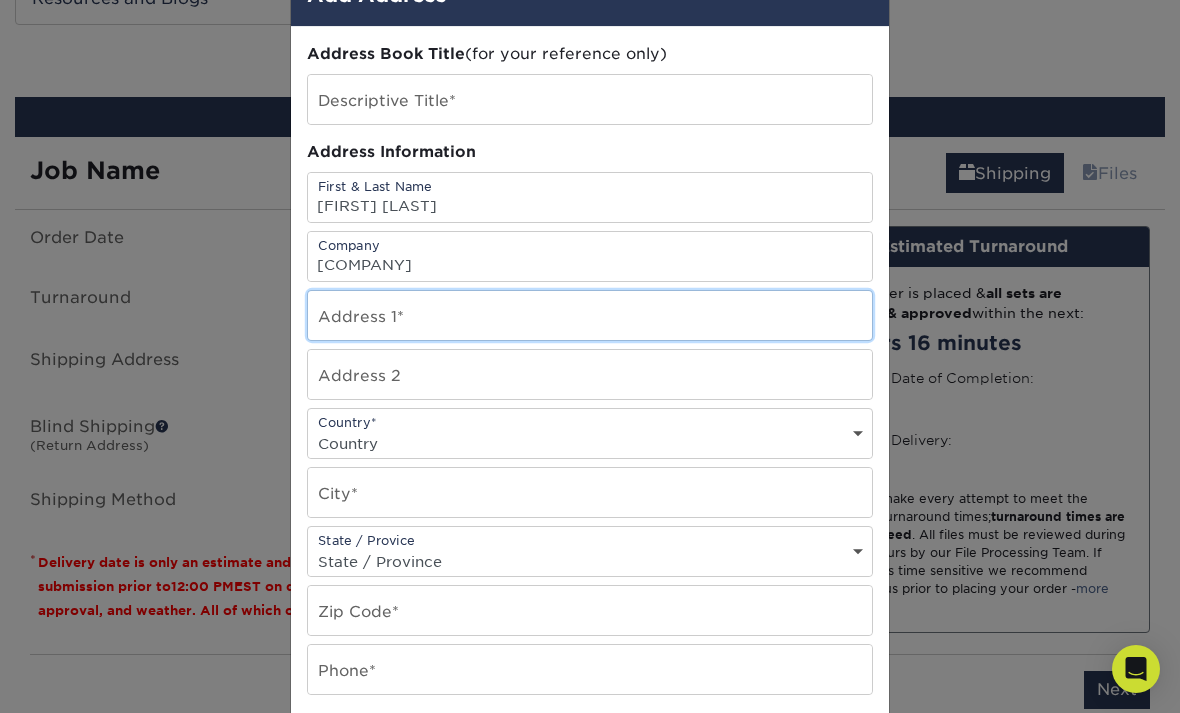 click at bounding box center (590, 315) 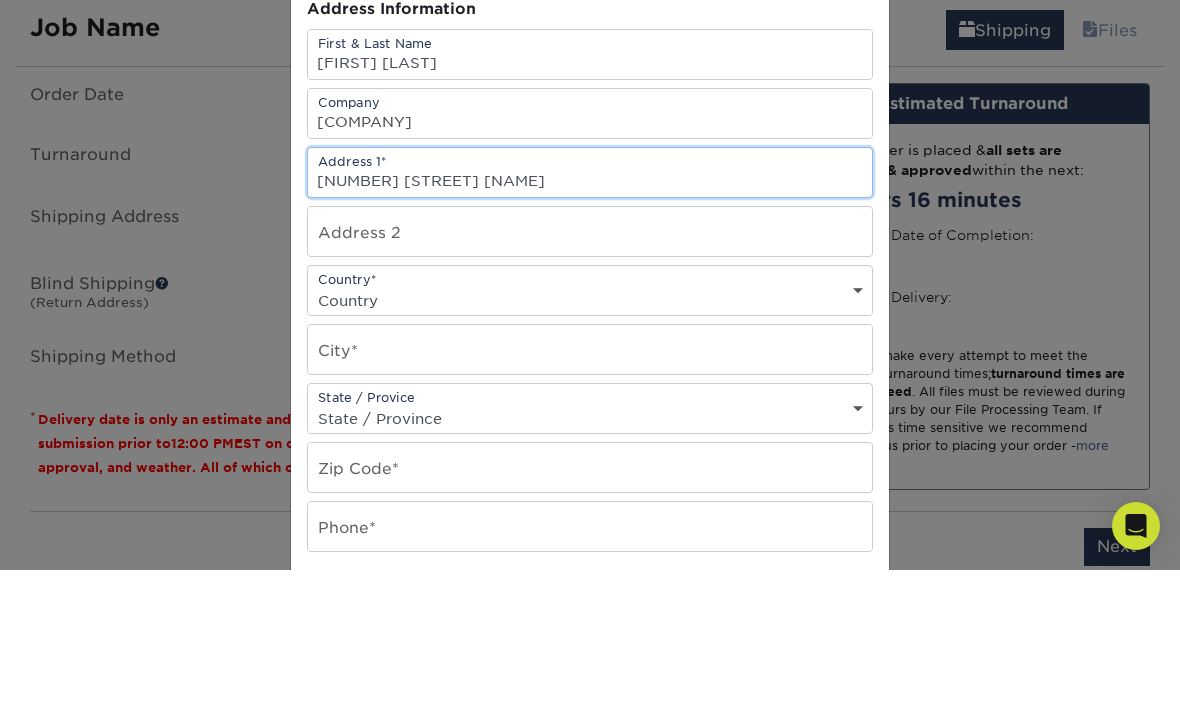 type on "[NUMBER] [STREET] [NAME]" 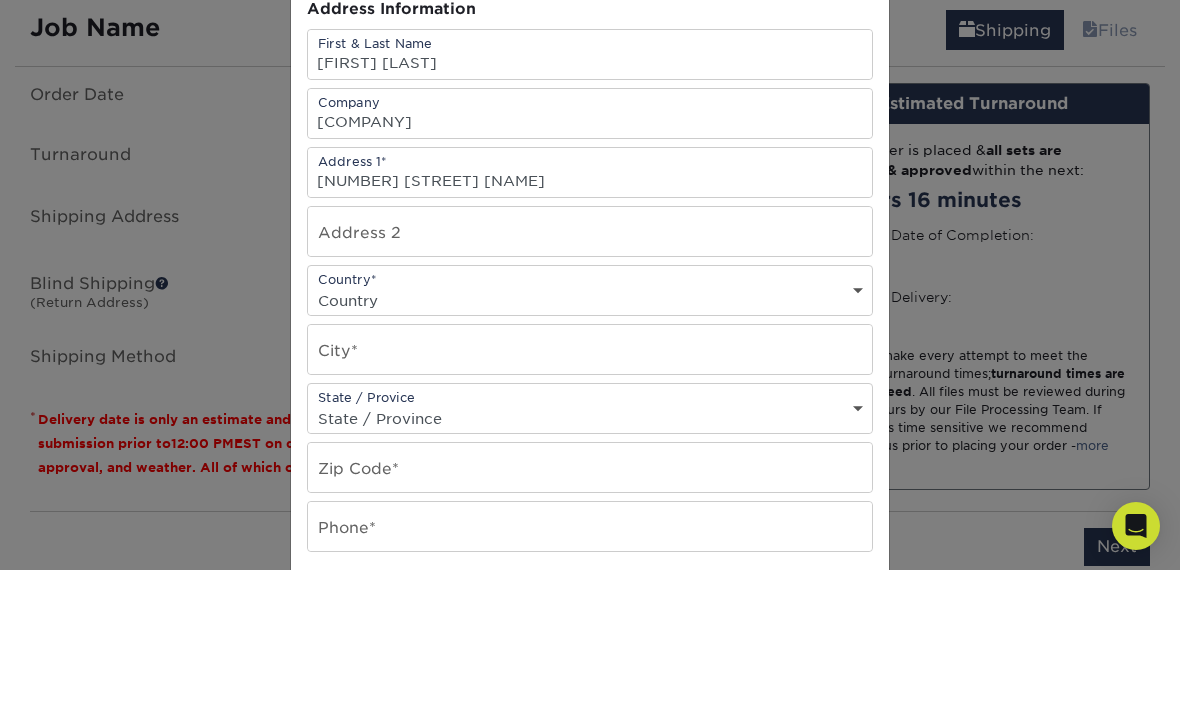 click on "Country United States Canada ----------------------------- Afghanistan Albania Algeria American Samoa Andorra Angola Anguilla Antarctica Antigua and Barbuda Argentina Armenia Aruba Australia Austria Azerbaijan Bahamas Bahrain Bangladesh Barbados Belarus Belgium Belize Benin Bermuda Bhutan Bolivia Bosnia and Herzegovina Botswana Bouvet Island Brazil British Indian Ocean Territory British Virgin Islands Brunei Darussalam Bulgaria Burkina Faso Burundi Cambodia Cameroon Cape Verde Cayman Islands Central African Republic Chad Chile China Christmas Island Cocos Colombia Comoros Congo Cook Islands Costa Rica Croatia Cuba Cyprus Czech Republic Denmark Djibouti Dominica Dominican Republic East Timor Ecuador Egypt El Salvador Equatorial Guinea Eritrea Estonia Ethiopia Falkland Islands Faroe Islands Fiji Finland France French Guiana French Polynesia French Southern Territories Gabon Gambia Georgia Germany Ghana Gibraltar Greece Greenland Grenada Guadeloupe Guam Guatemala Guinea Guinea-Bissau Guyana Haiti Honduras India" at bounding box center (590, 443) 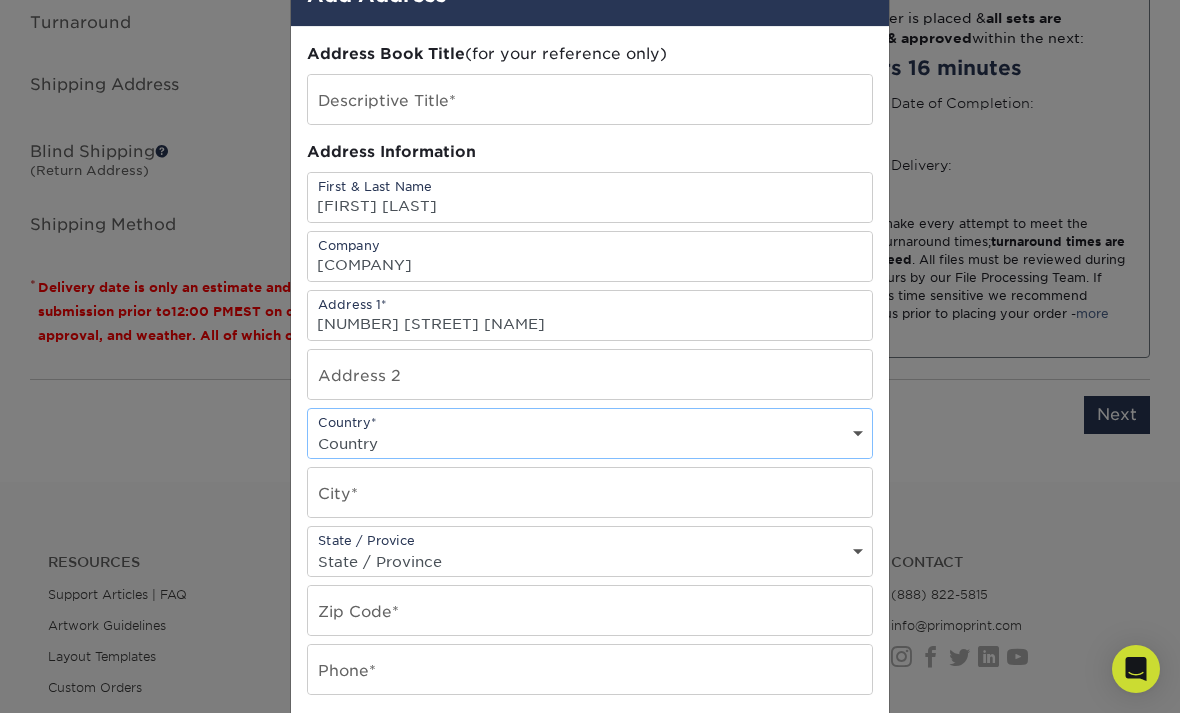 select on "US" 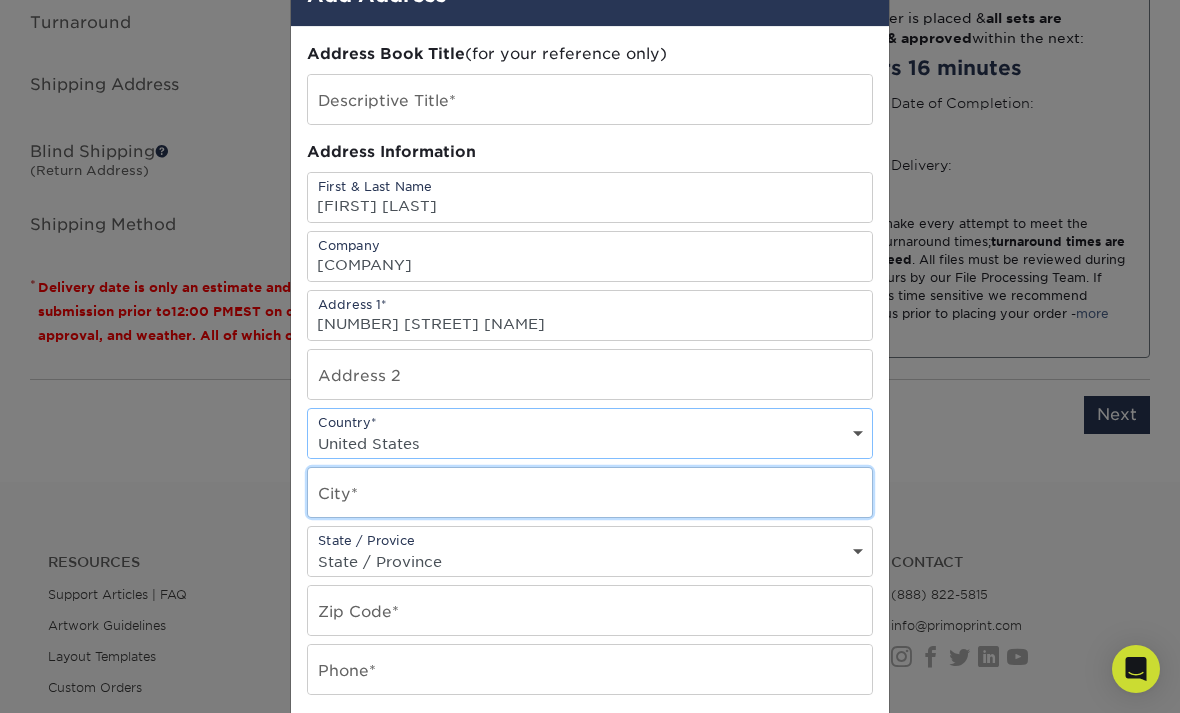 click at bounding box center (590, 492) 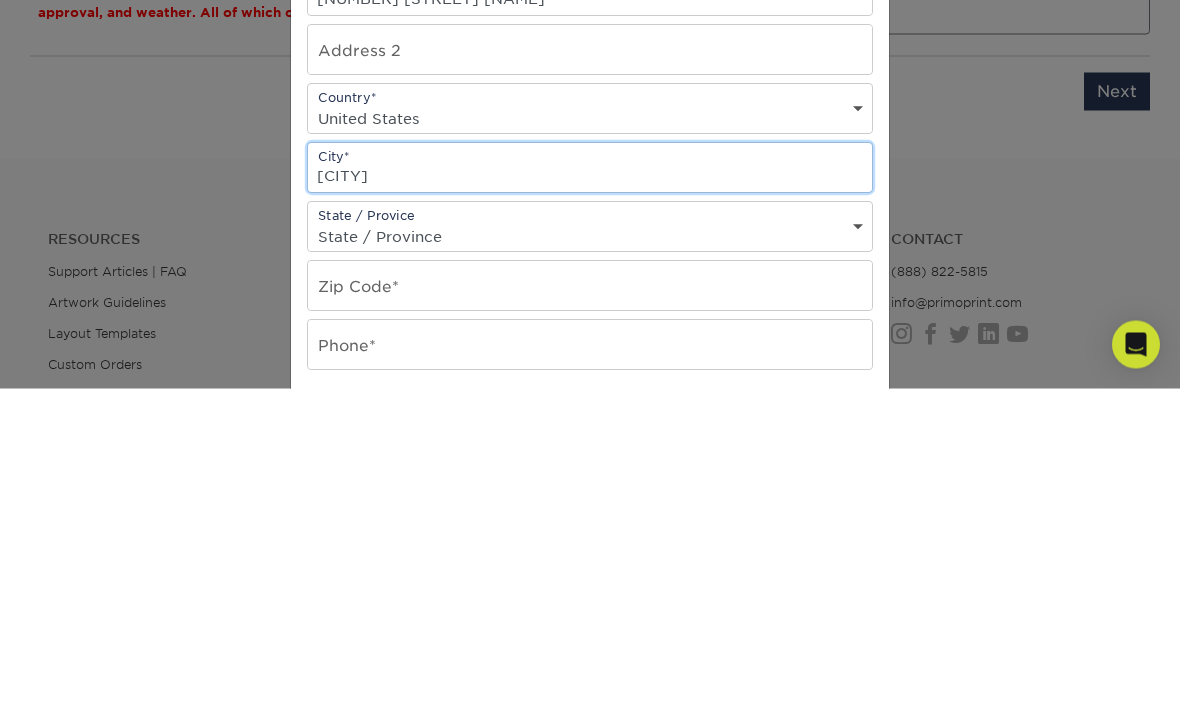 type on "[CITY]" 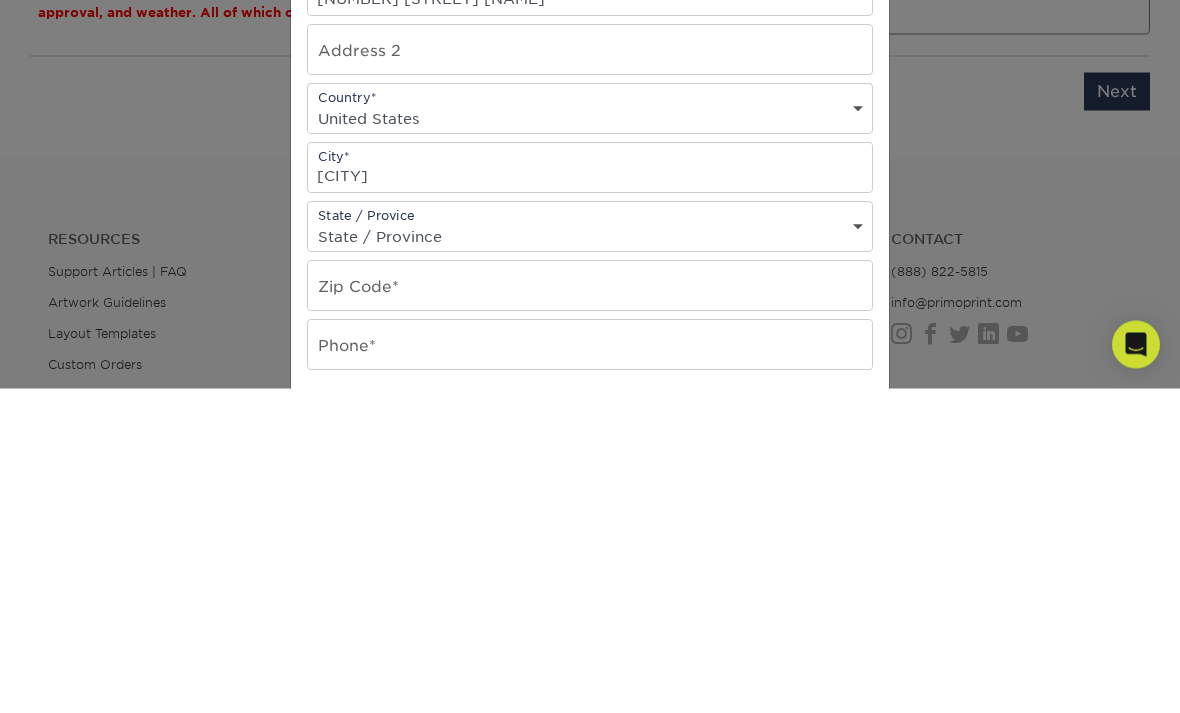 click on "State / Province Alabama Alaska Arizona Arkansas California Colorado Connecticut Delaware District of Columbia Florida Georgia Hawaii Idaho Illinois Indiana Iowa Kansas Kentucky Louisiana Maine Maryland Massachusetts Michigan Minnesota Mississippi Missouri Montana Nebraska Nevada New Hampshire New Jersey New Mexico New York North Carolina North Dakota Ohio Oklahoma Oregon Pennsylvania Rhode Island South Carolina South Dakota Tennessee Texas Utah Vermont Virginia Washington West Virginia Wisconsin Wyoming ACT NSW NT QLD SA TAS VIC WA NZ Alberta British Columbia Manitoba New Brunswick Newfoundland Northwest Territories Nova Scotia Nunavut Ontario Prince Edward Island Quebec Saskatchewan Yukon Puerto Rico Aguascalientes Baja California Baja California Sur Campeche Chiapas Chihuahua Coahuila Colima Distrito Federal Durango Guanajuato Guerrero Hidalgo Jalisco Mexico Michoacan Morelos Nayarit Nuevo Leon Oaxaca Puebla Queretaro Quintana Roo San Luis Patosi Sinaloa Sonora Tabasco Tamaulipas Tlaxcala Veracruz Yucatan" at bounding box center (590, 561) 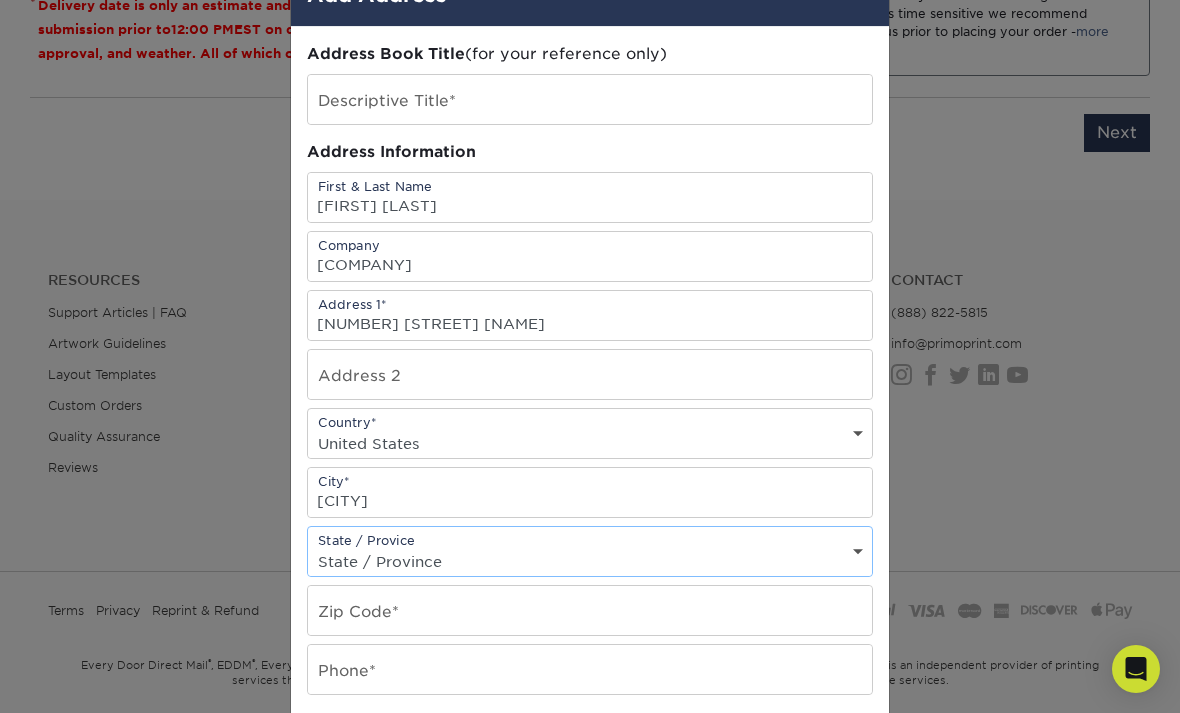 select on "OH" 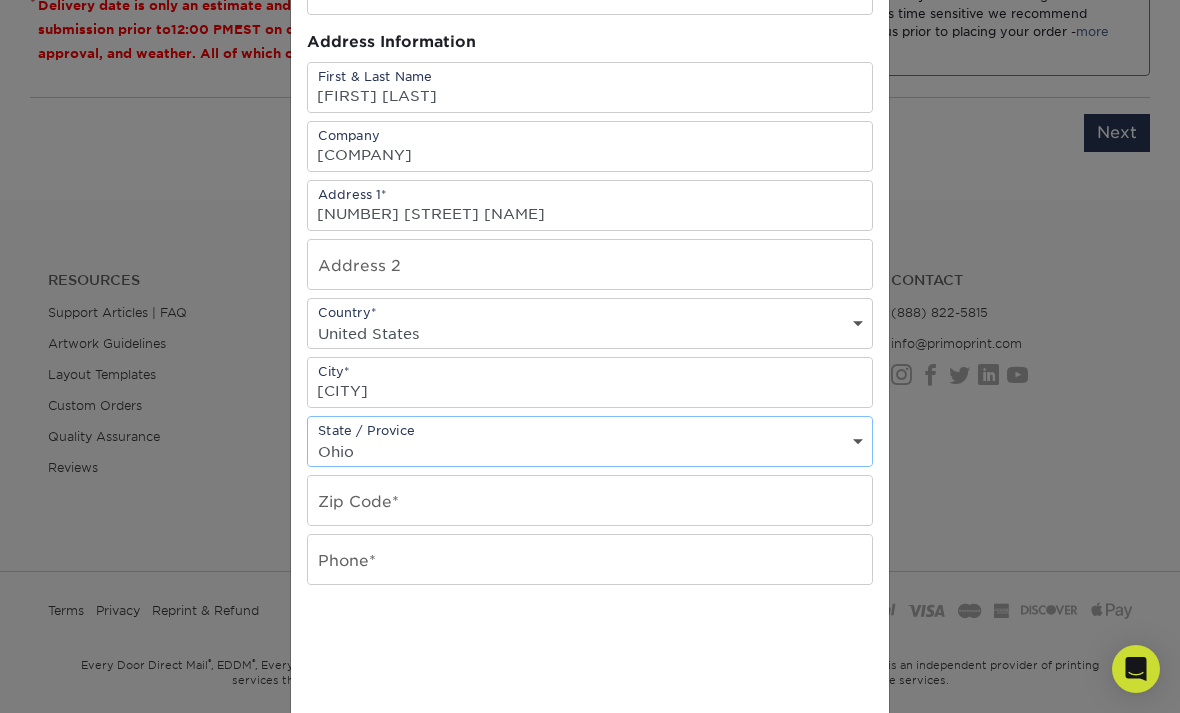 scroll, scrollTop: 186, scrollLeft: 0, axis: vertical 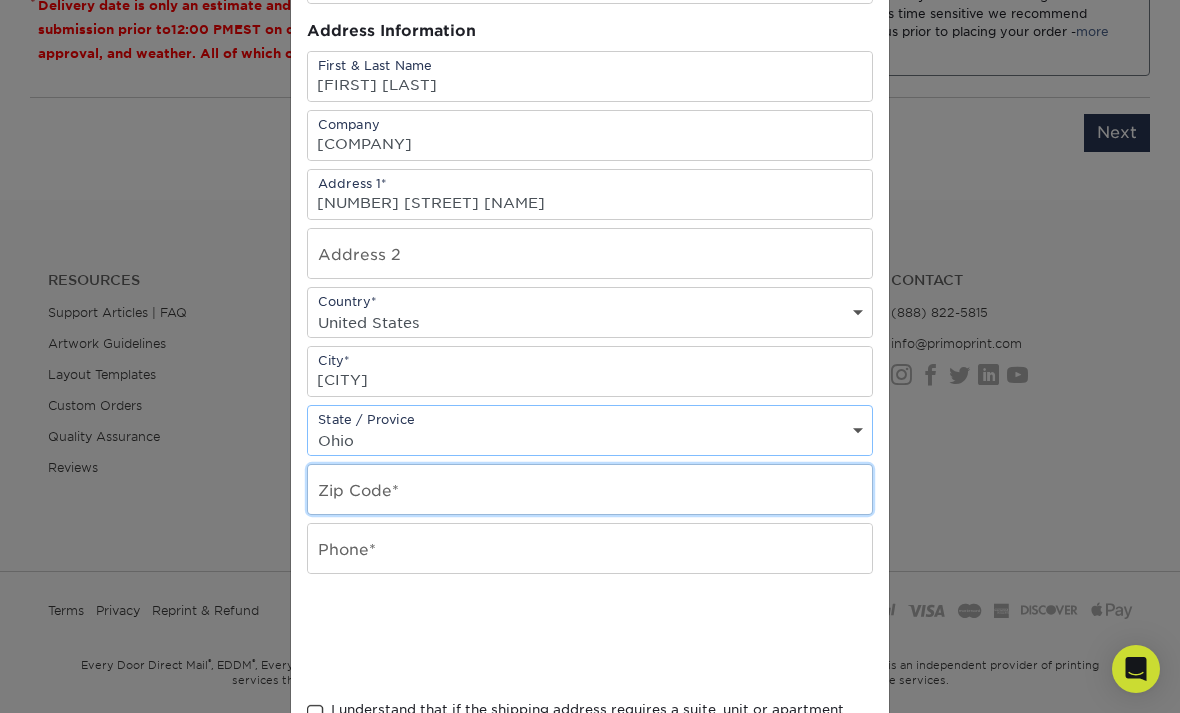click at bounding box center [590, 489] 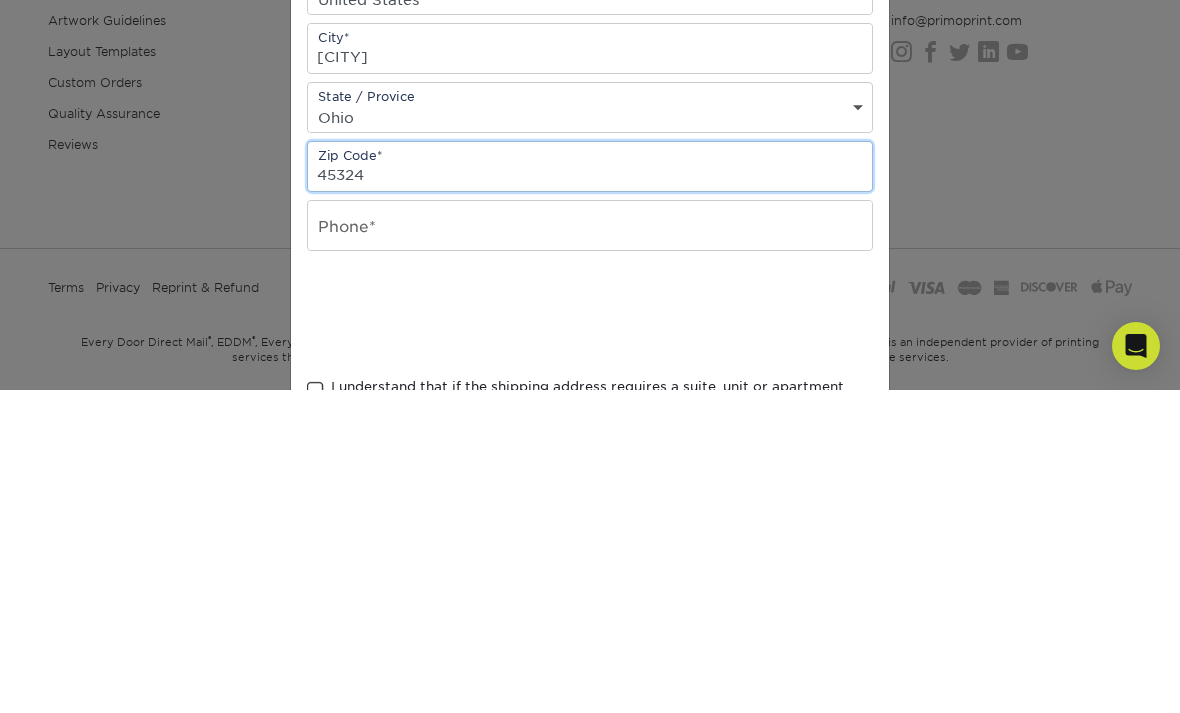type on "45324" 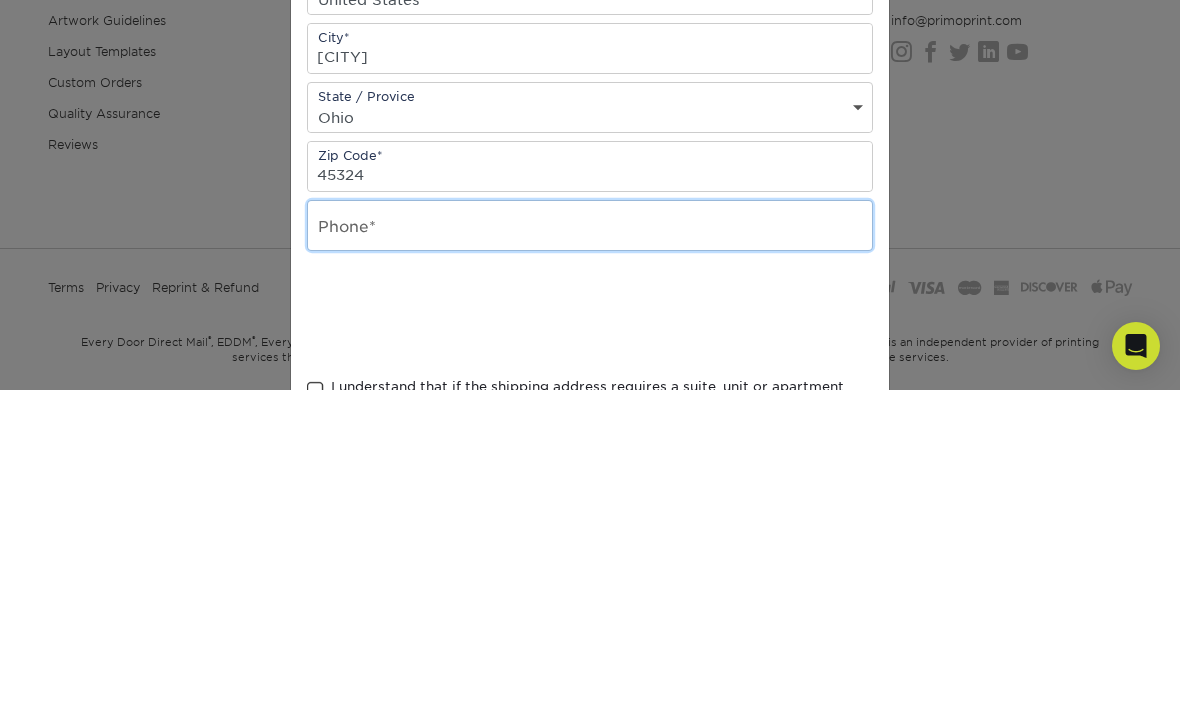 click at bounding box center [590, 548] 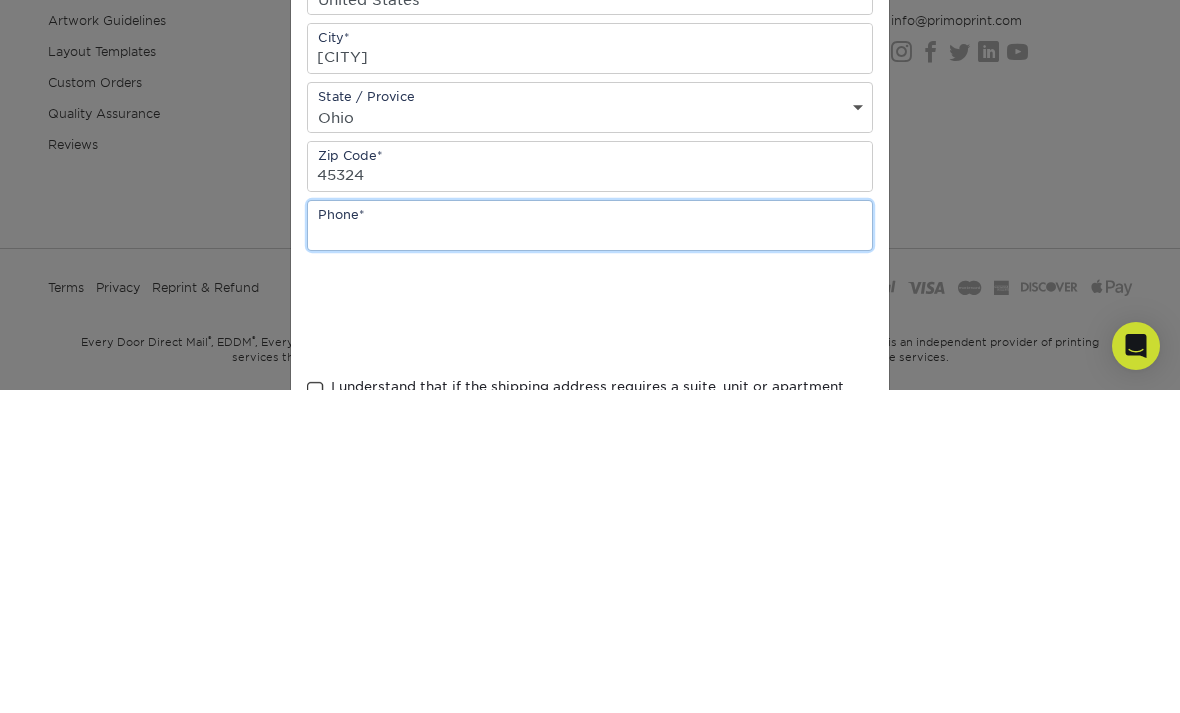 type on "0" 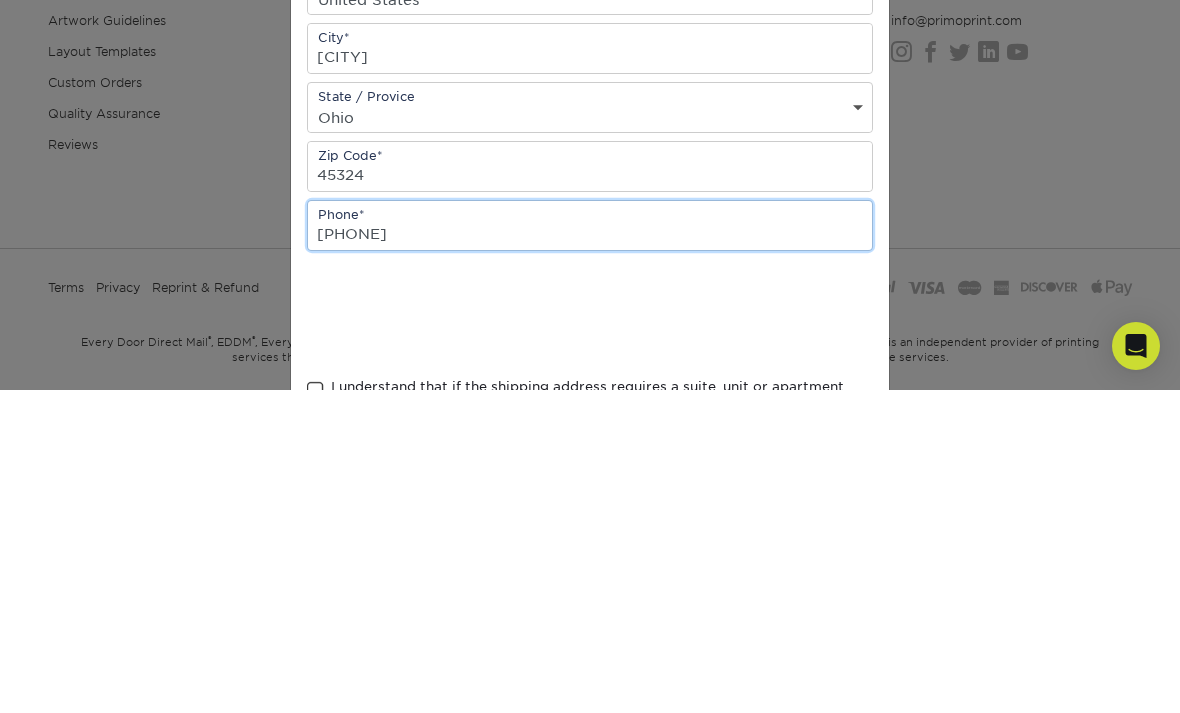 type on "[PHONE]" 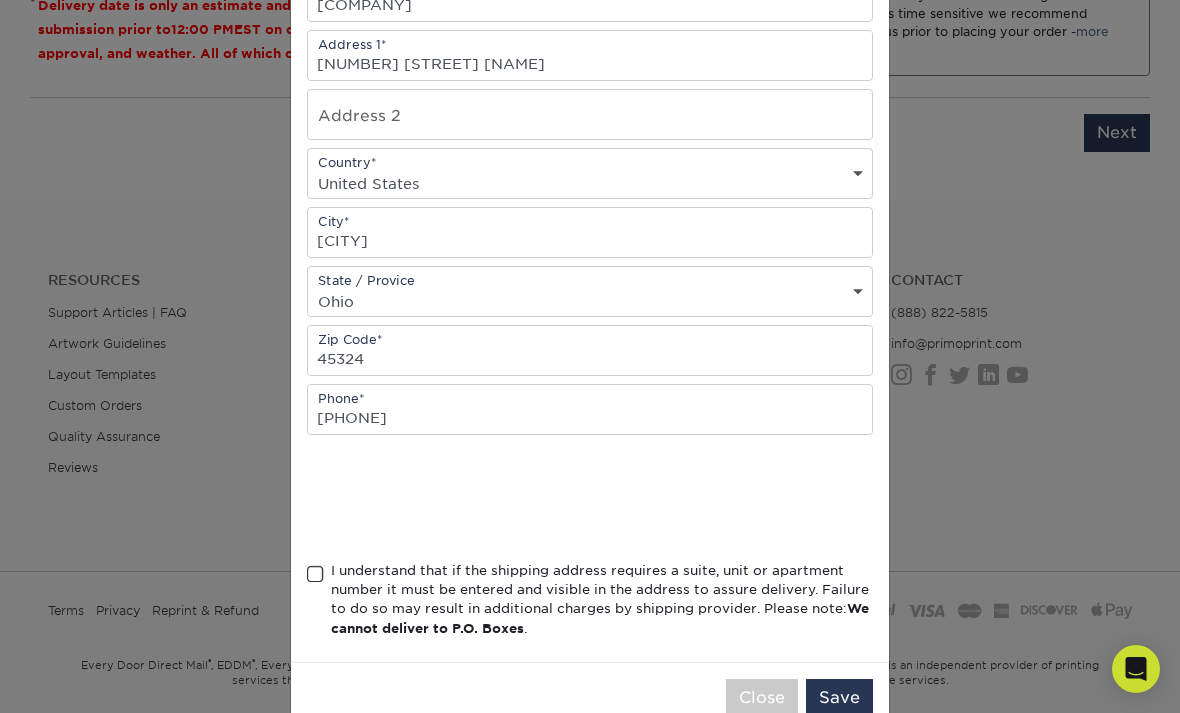 scroll, scrollTop: 323, scrollLeft: 0, axis: vertical 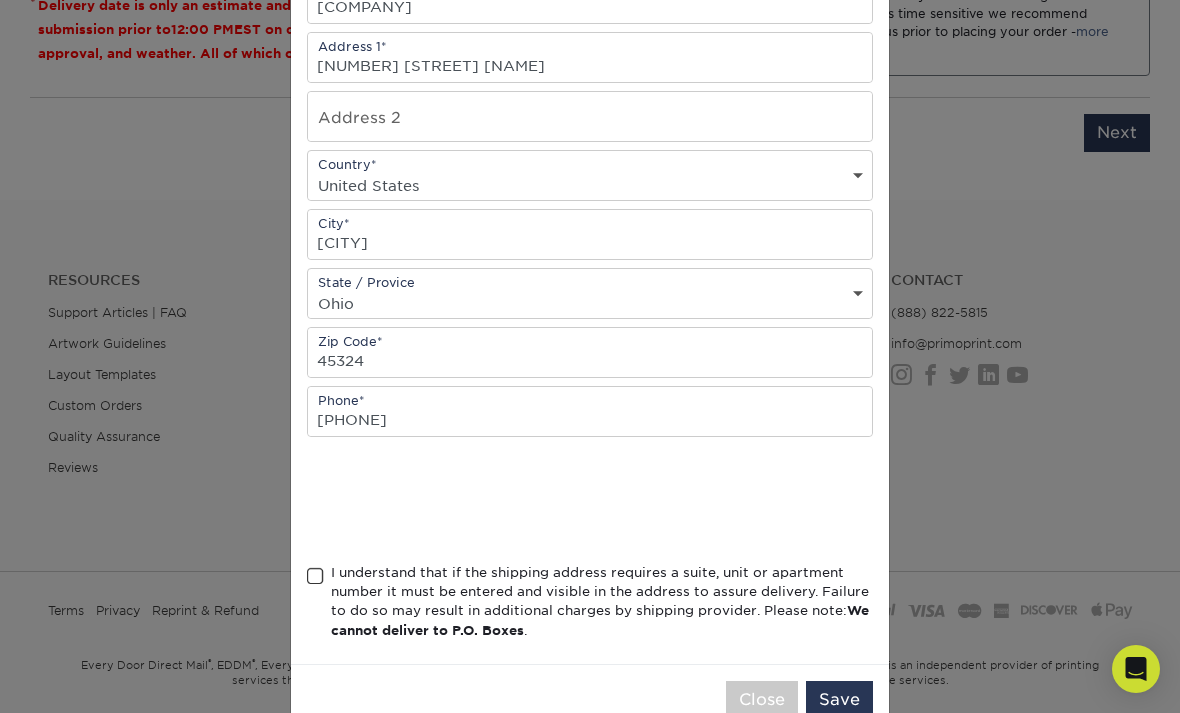 click at bounding box center (315, 576) 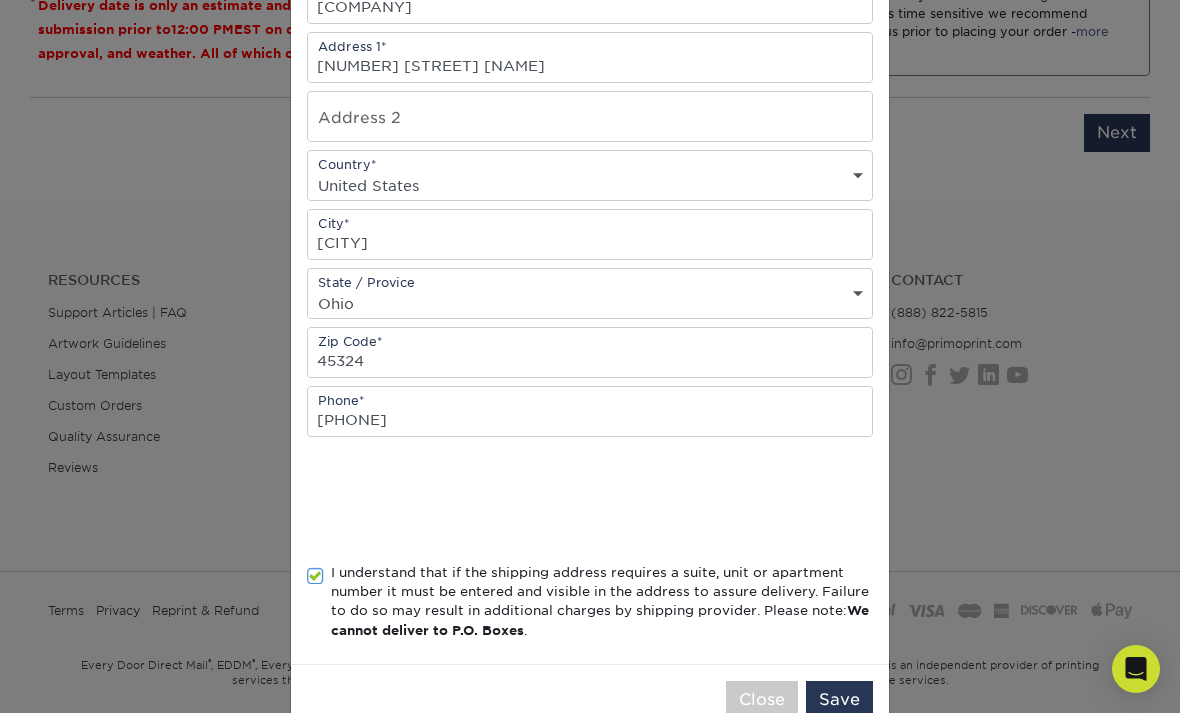 click on "Save" at bounding box center [839, 700] 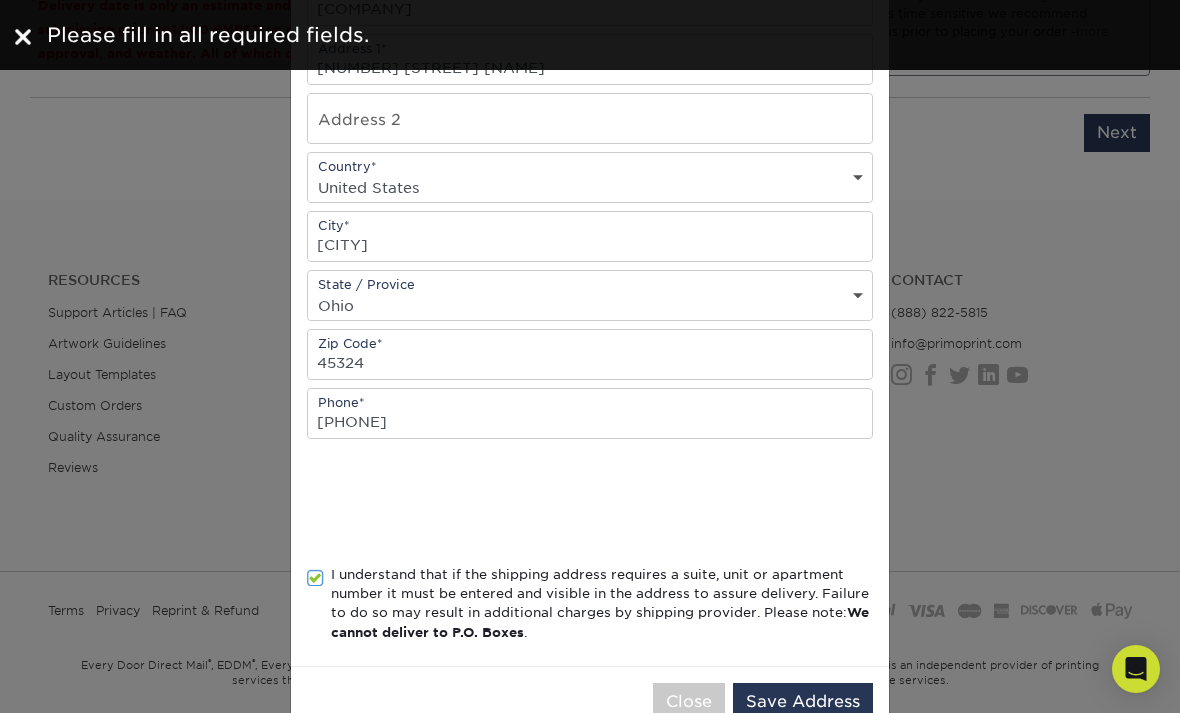 click on "Save Address" at bounding box center [803, 702] 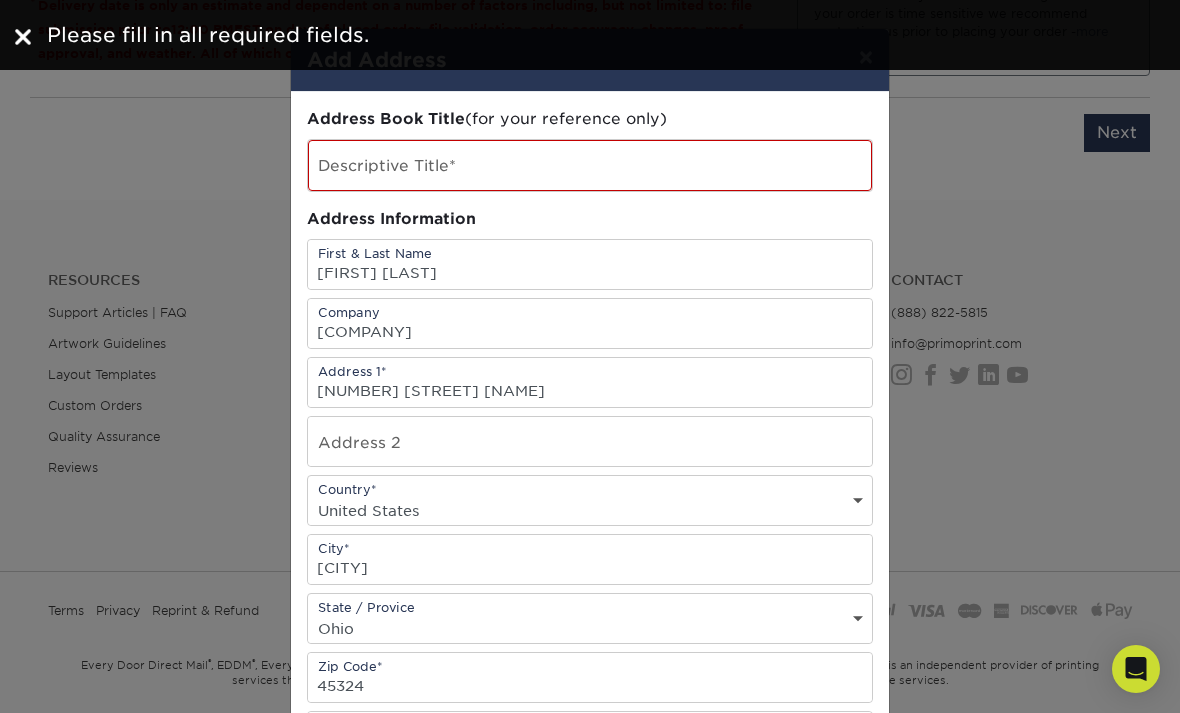 scroll, scrollTop: 0, scrollLeft: 0, axis: both 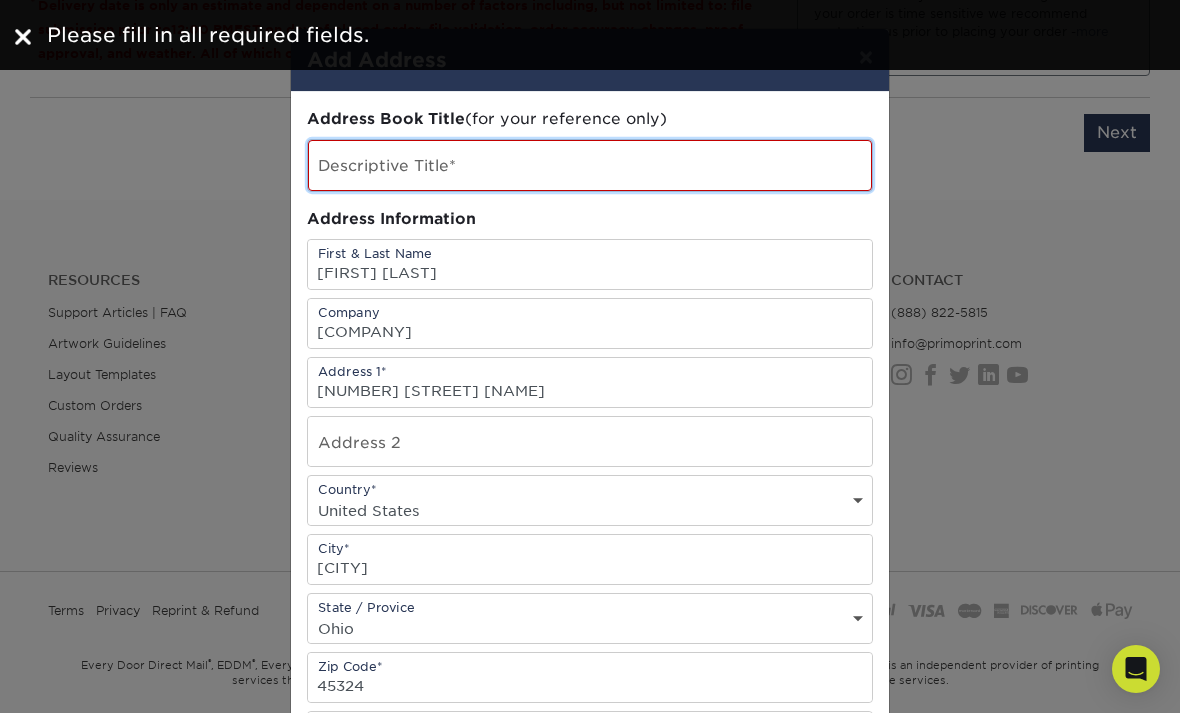 click at bounding box center [590, 165] 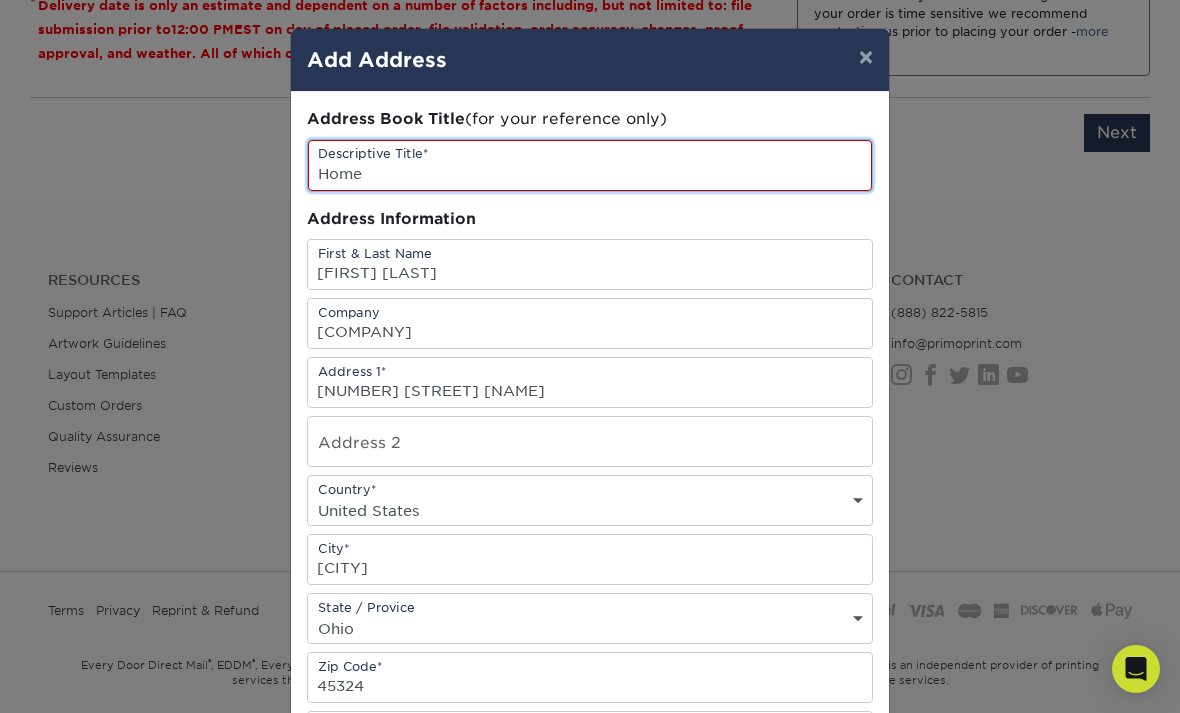 type on "Home" 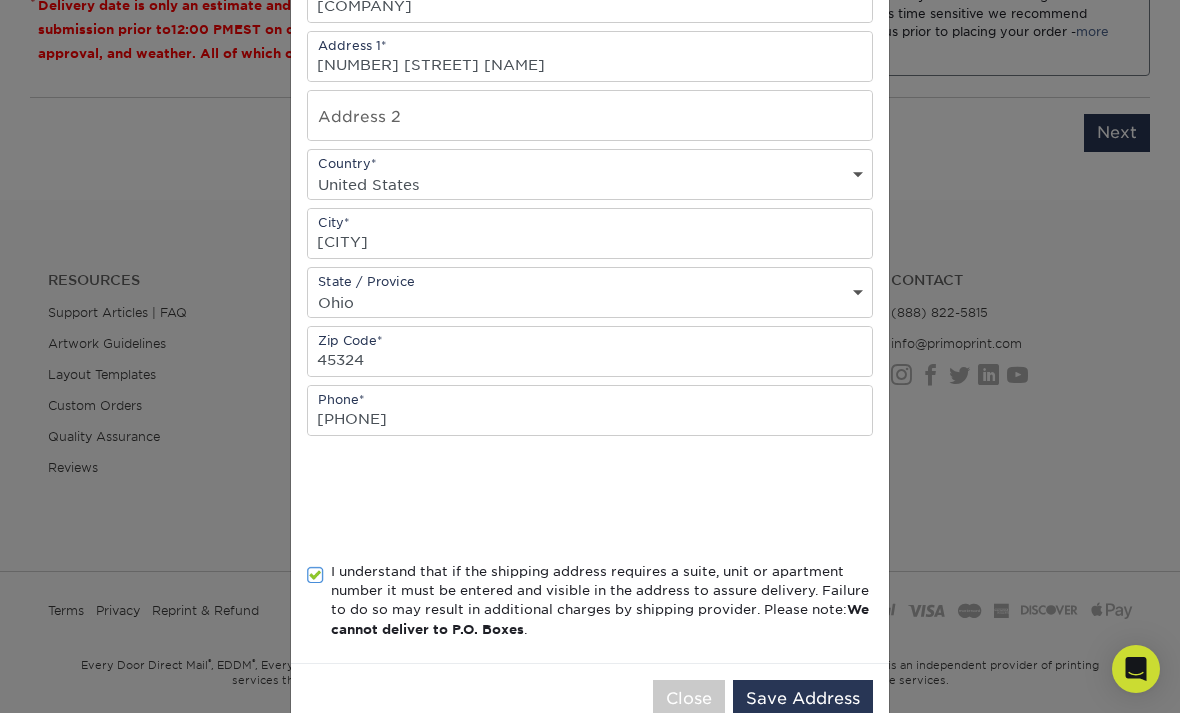 scroll, scrollTop: 325, scrollLeft: 0, axis: vertical 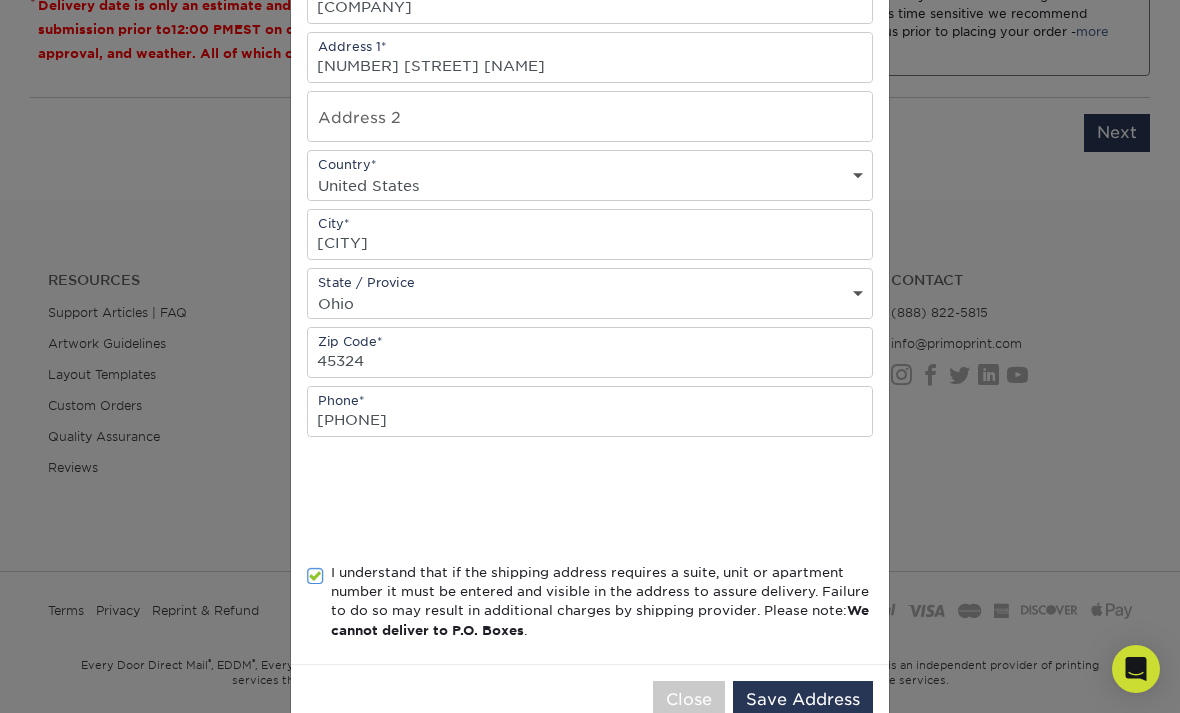 click on "Save Address" at bounding box center (803, 700) 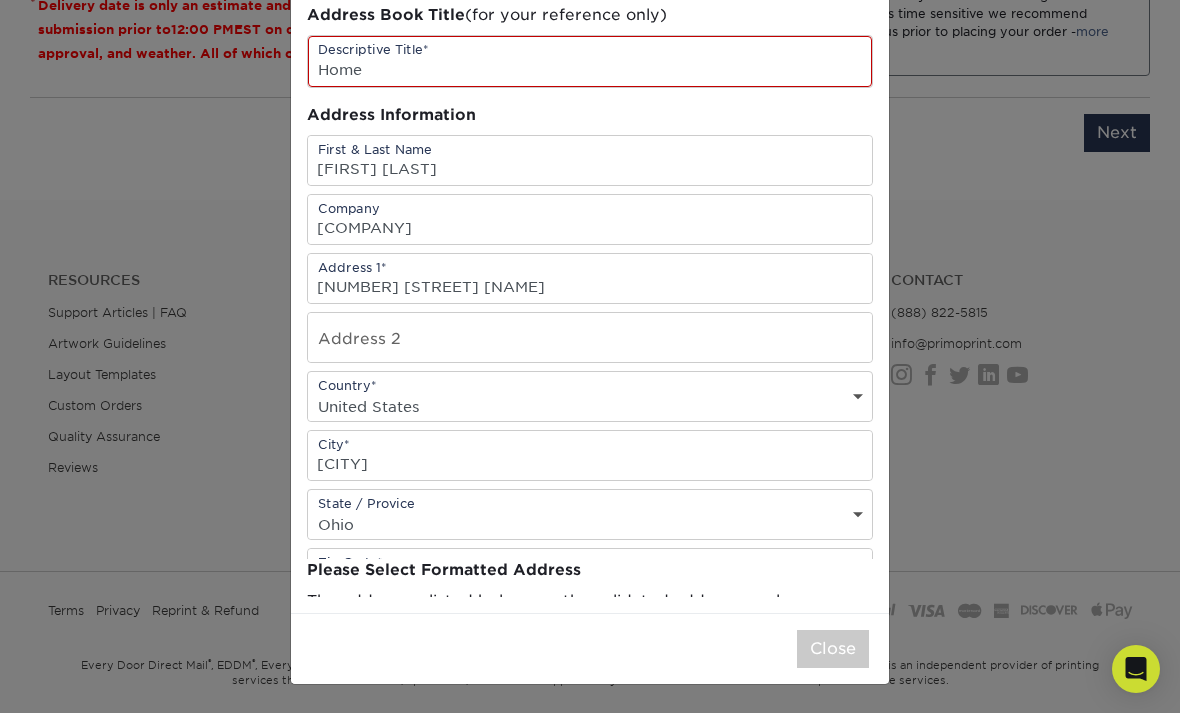 scroll, scrollTop: 0, scrollLeft: 0, axis: both 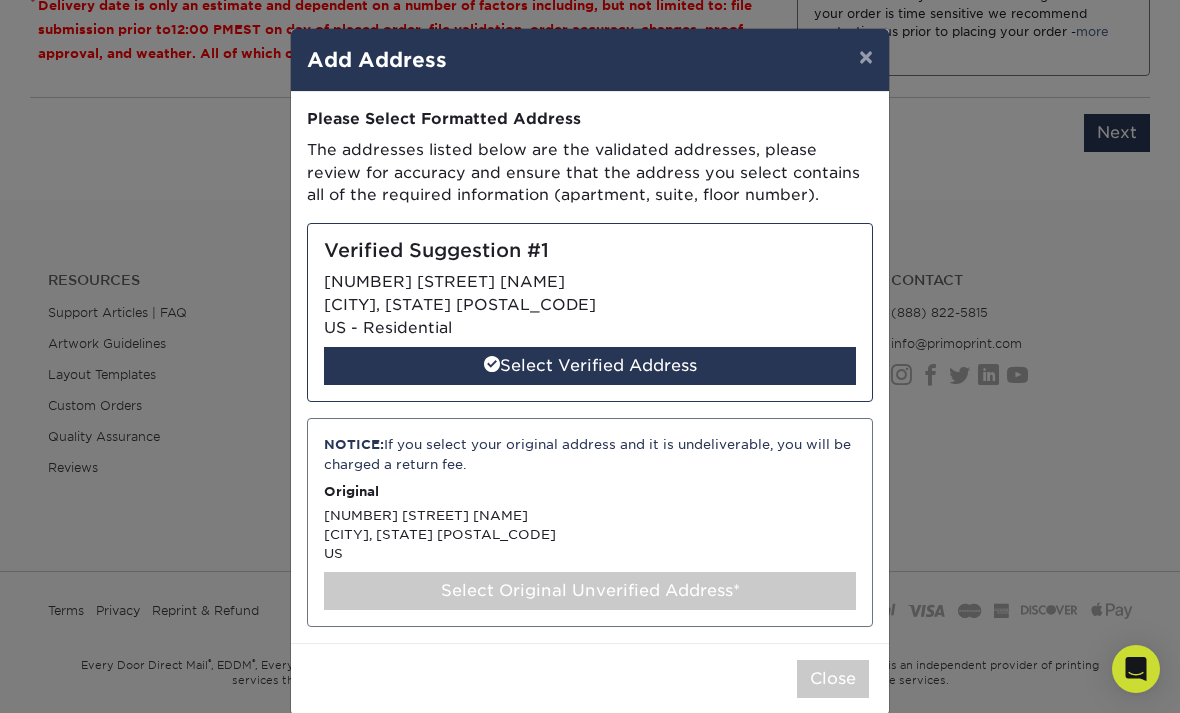 click on "Select Verified Address" at bounding box center [590, 366] 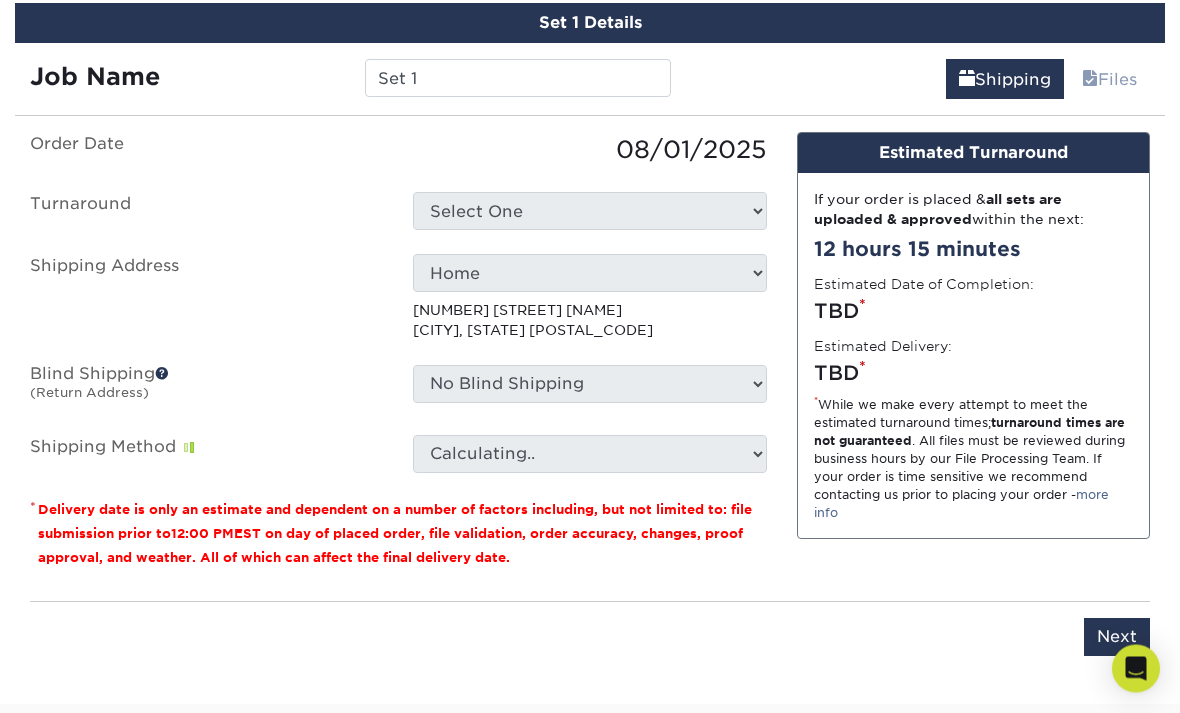scroll, scrollTop: 1164, scrollLeft: 0, axis: vertical 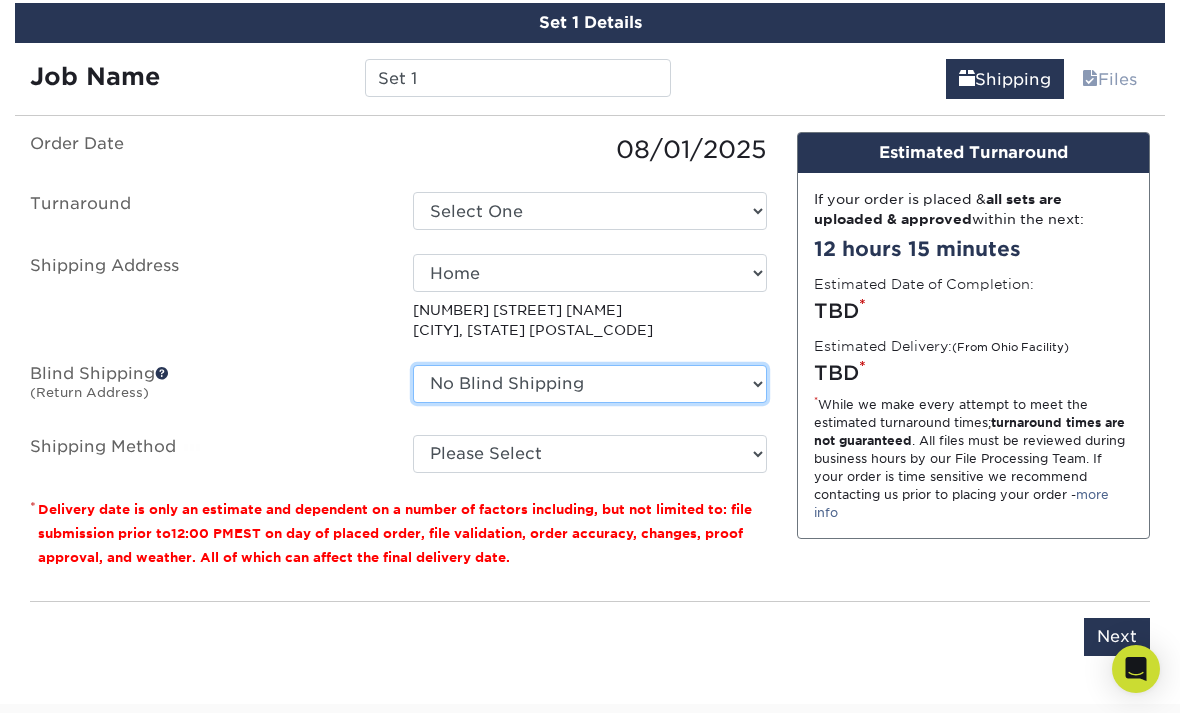 click on "No Blind Shipping
+ Add New Address" at bounding box center [589, 384] 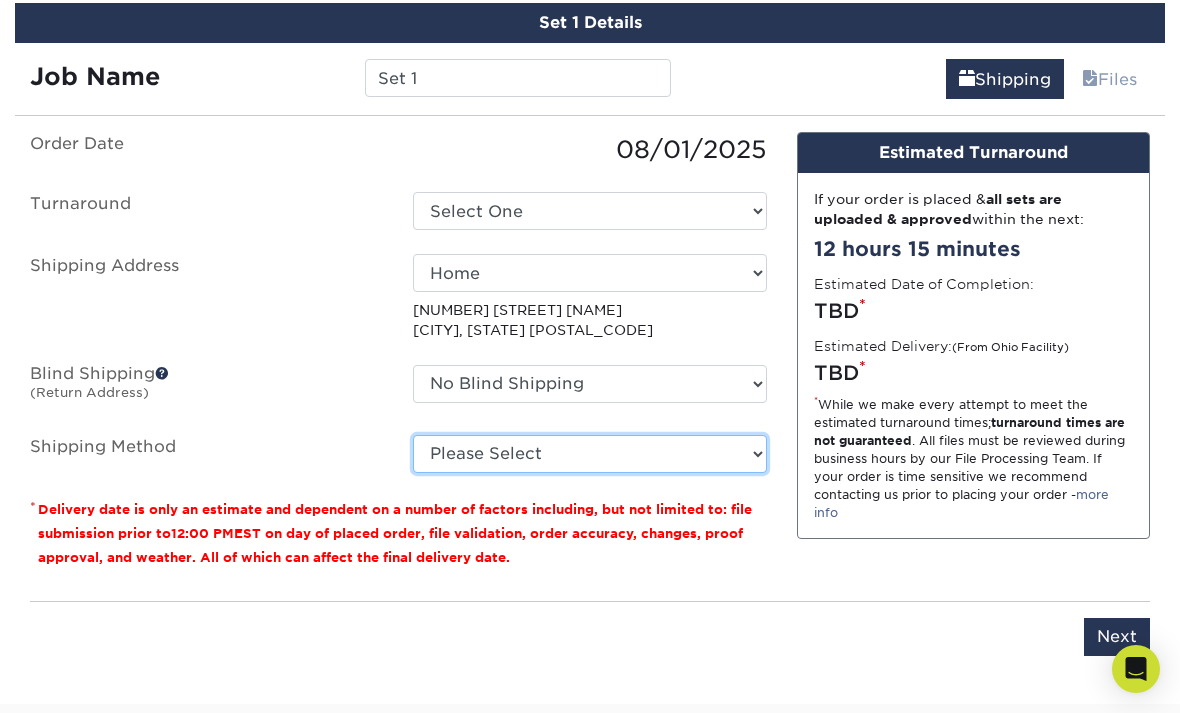click on "Please Select Ground Shipping (+$23.28) 3 Day Shipping Service (+$30.20) 2 Day Air Shipping (+$30.98) Next Day Shipping by 5pm (+$32.83) Next Day Shipping by 12 noon (+$33.56) Next Day Air Early A.M. (+$138.75)" at bounding box center [589, 454] 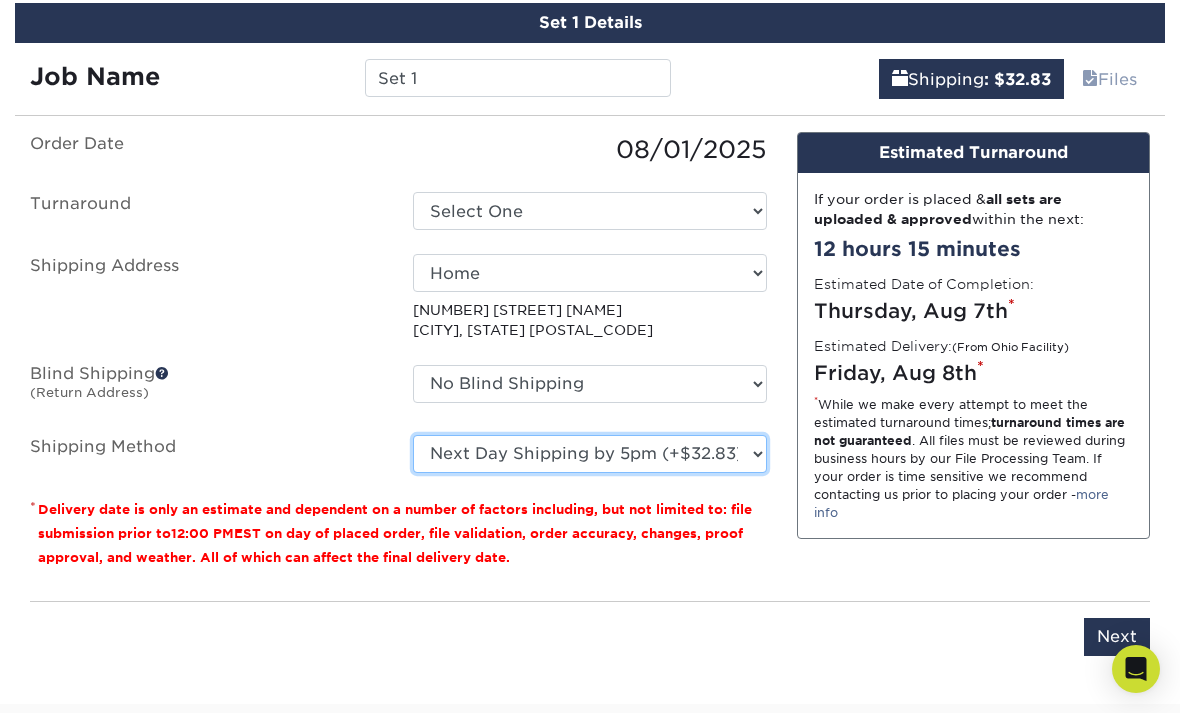 click on "Please Select Ground Shipping (+$23.28) 3 Day Shipping Service (+$30.20) 2 Day Air Shipping (+$30.98) Next Day Shipping by 5pm (+$32.83) Next Day Shipping by 12 noon (+$33.56) Next Day Air Early A.M. (+$138.75)" at bounding box center [589, 454] 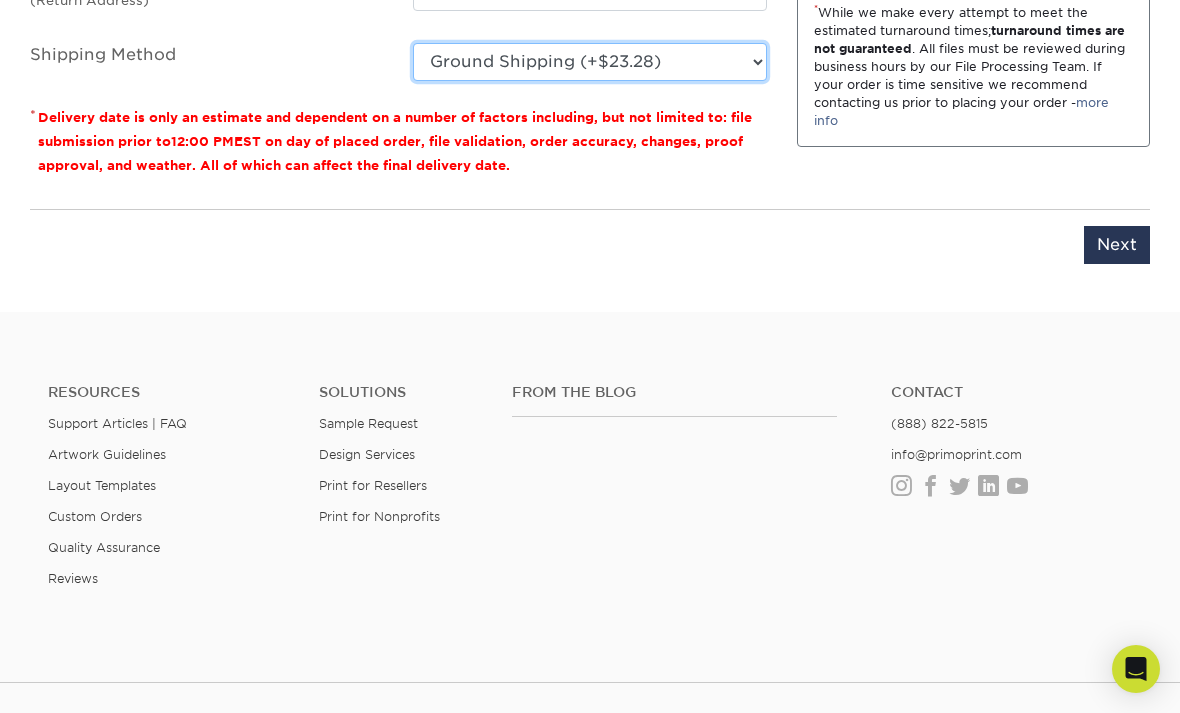 scroll, scrollTop: 1554, scrollLeft: 0, axis: vertical 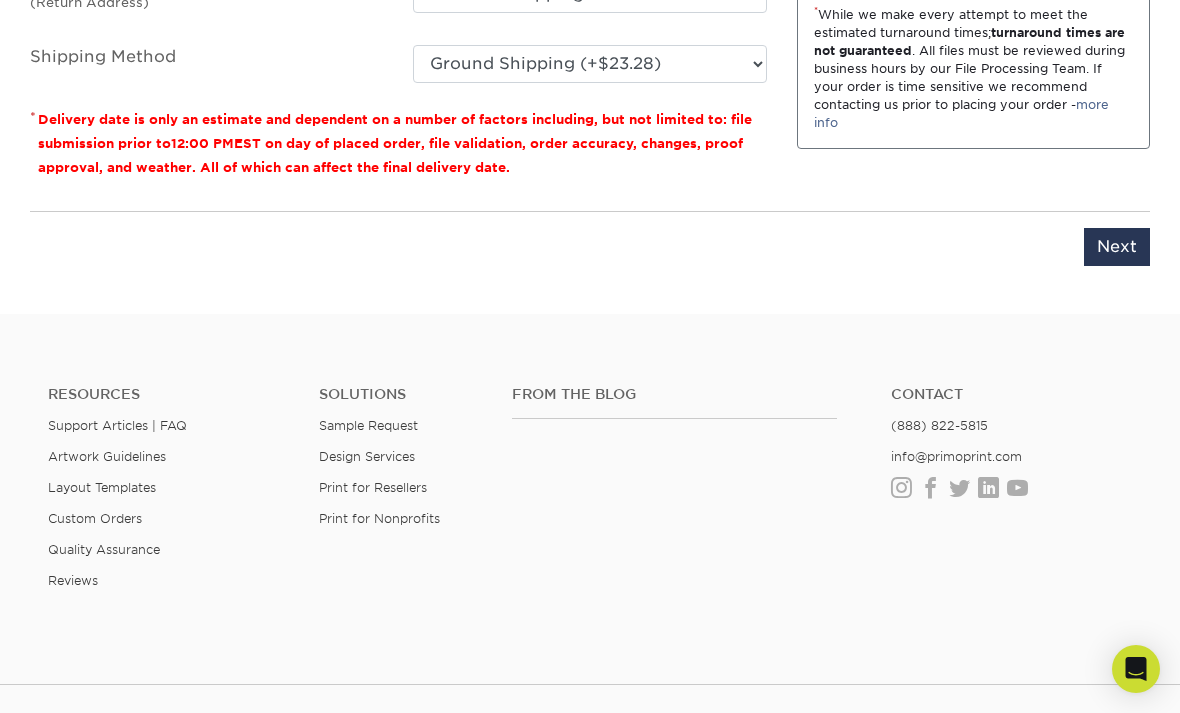 click on "Next" at bounding box center (1117, 247) 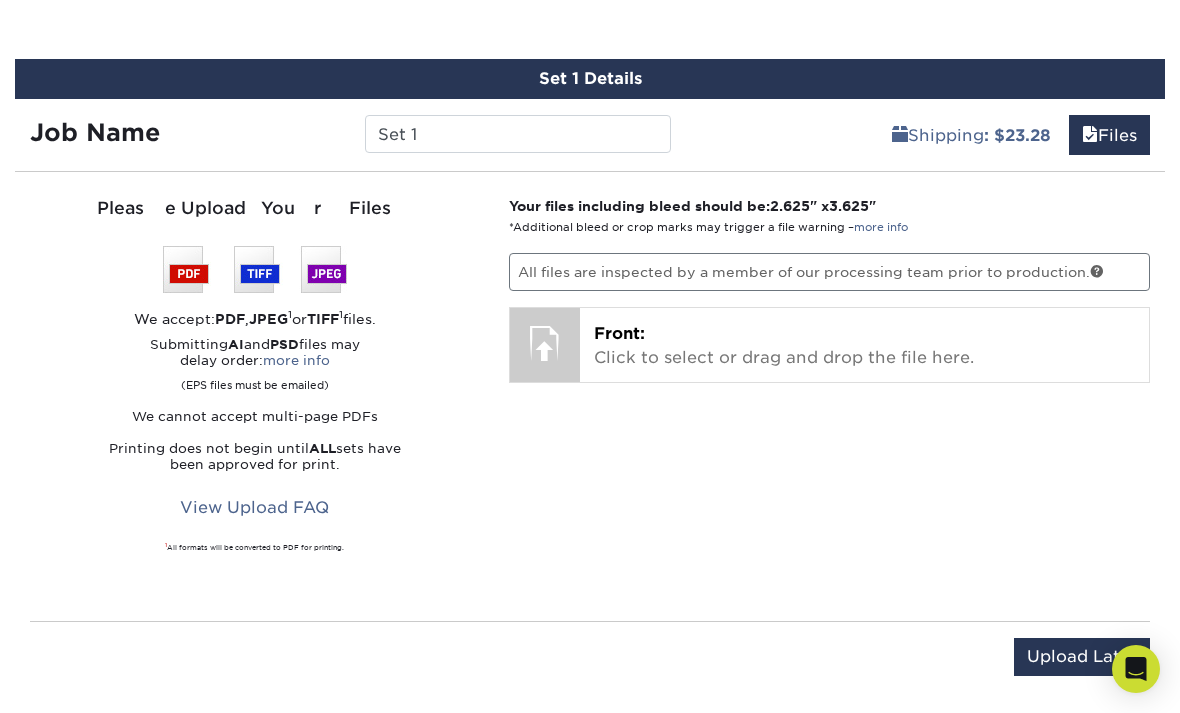 scroll, scrollTop: 1105, scrollLeft: 0, axis: vertical 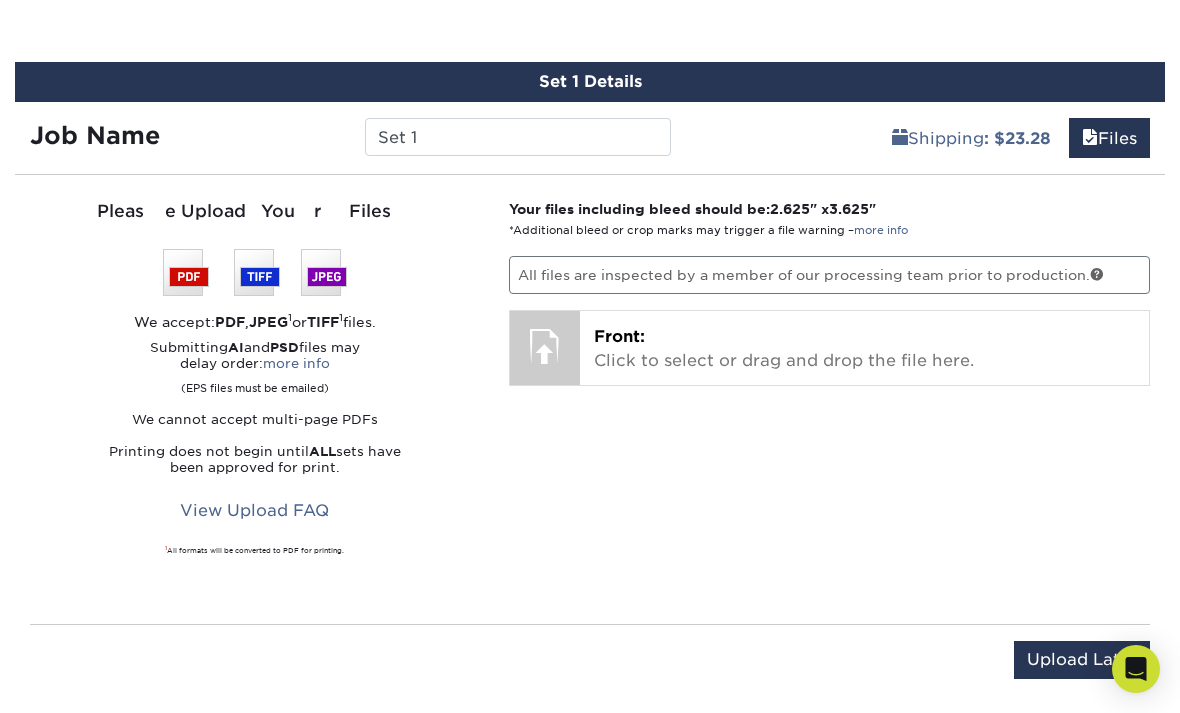 click on "Front: Click to select or drag and drop the file here." at bounding box center (864, 349) 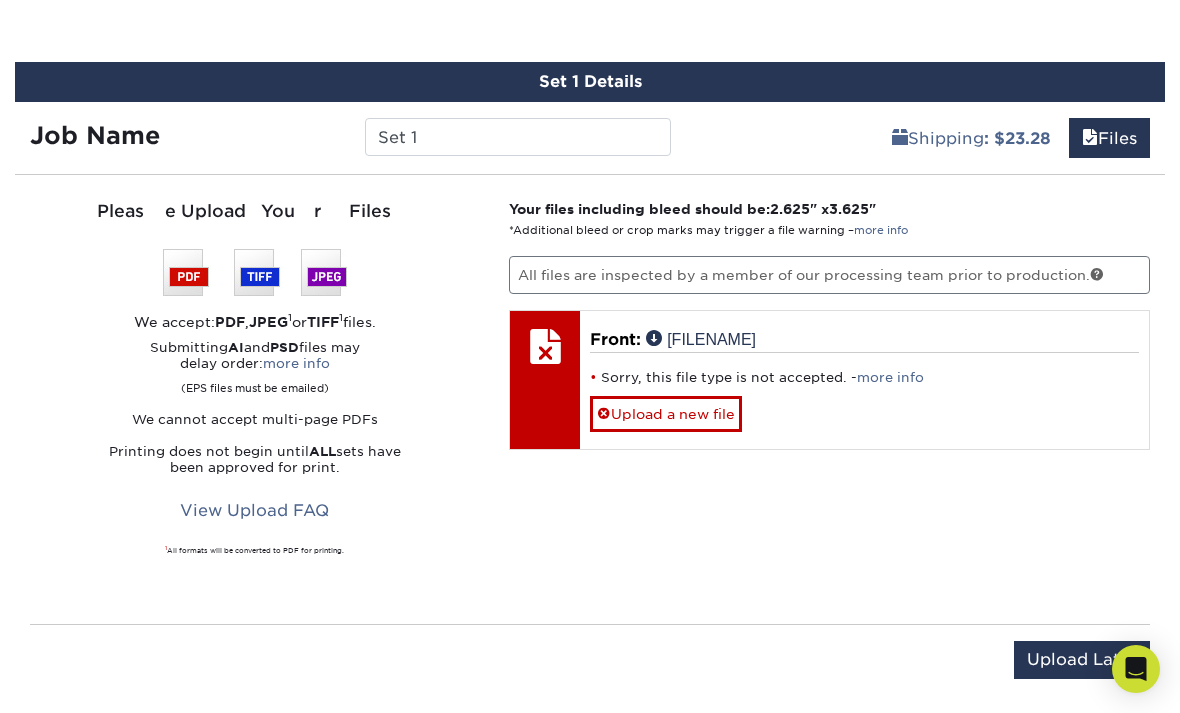 click on "Upload a new file" at bounding box center (666, 413) 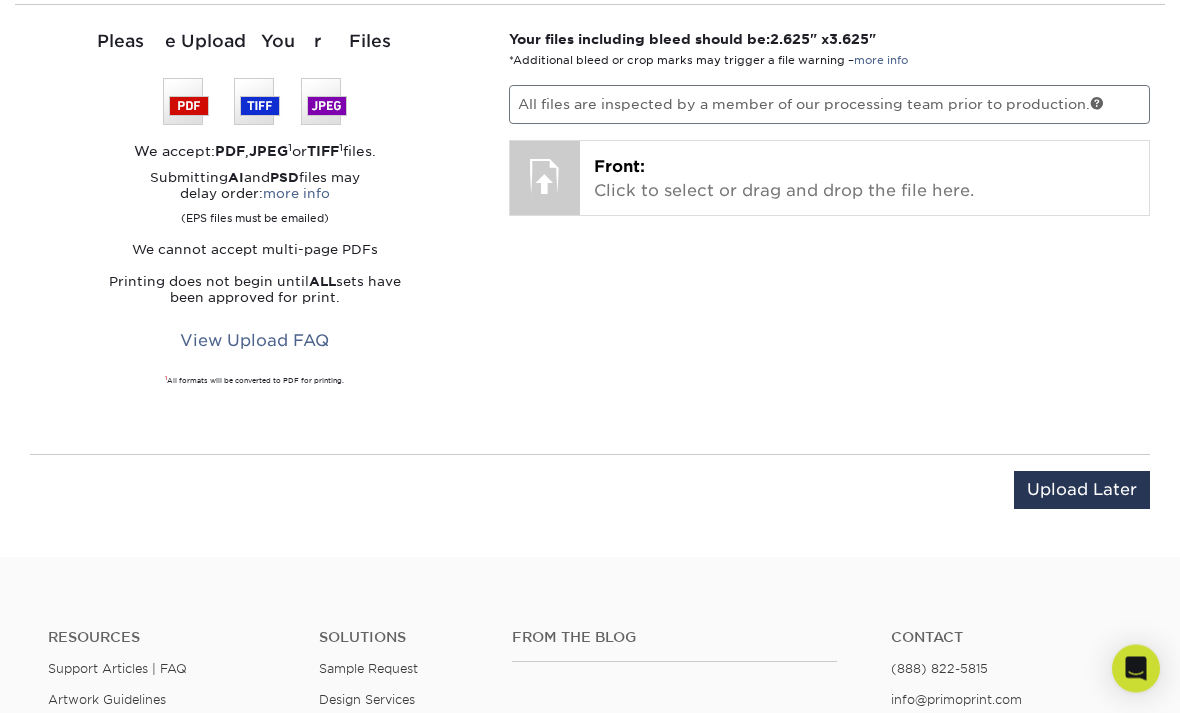 scroll, scrollTop: 682, scrollLeft: 0, axis: vertical 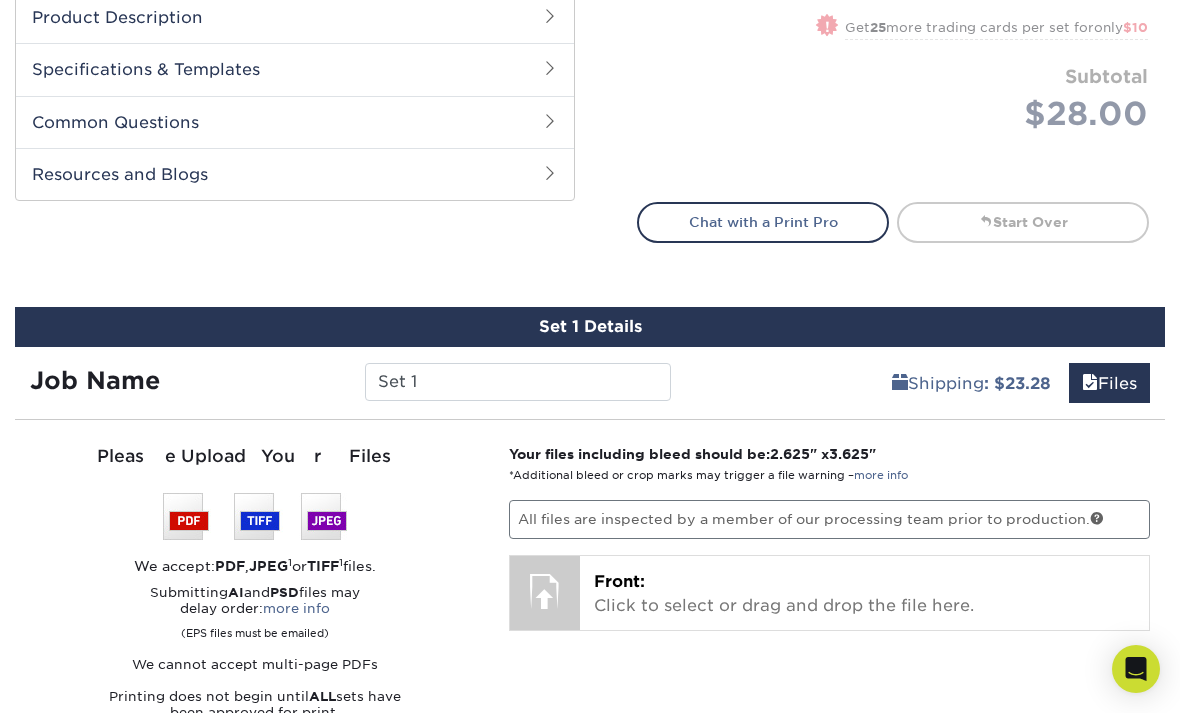 click on "Front: Click to select or drag and drop the file here." at bounding box center [864, 594] 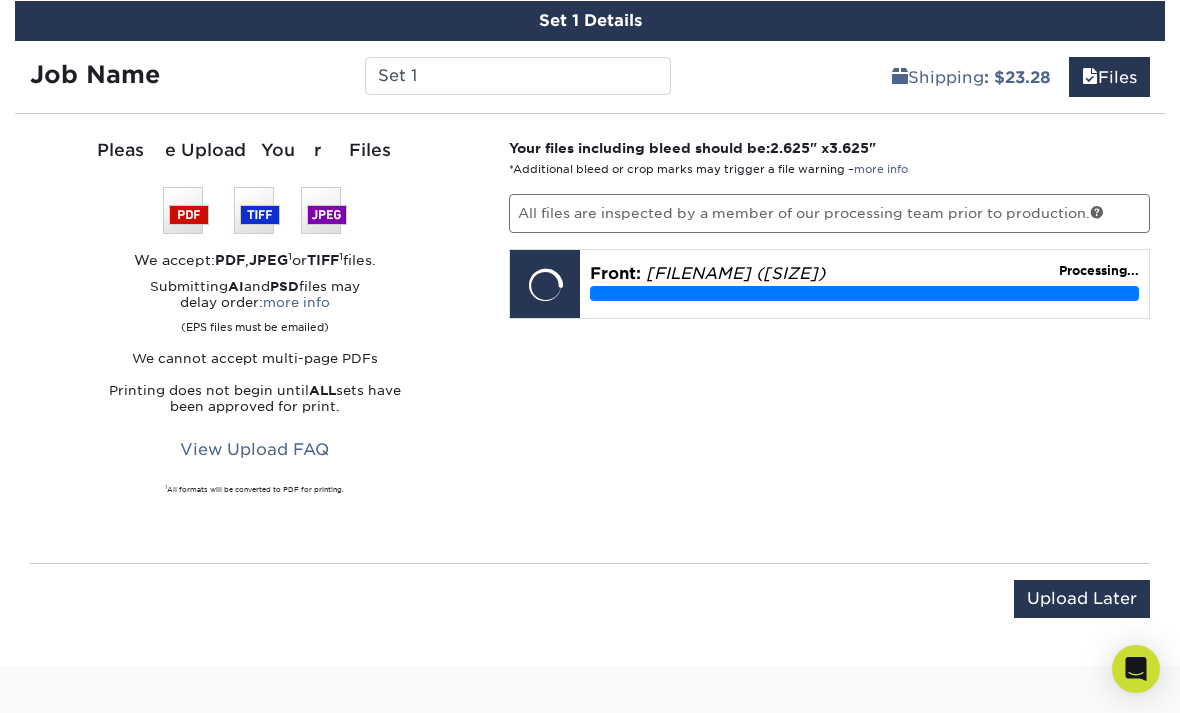 scroll, scrollTop: 942, scrollLeft: 0, axis: vertical 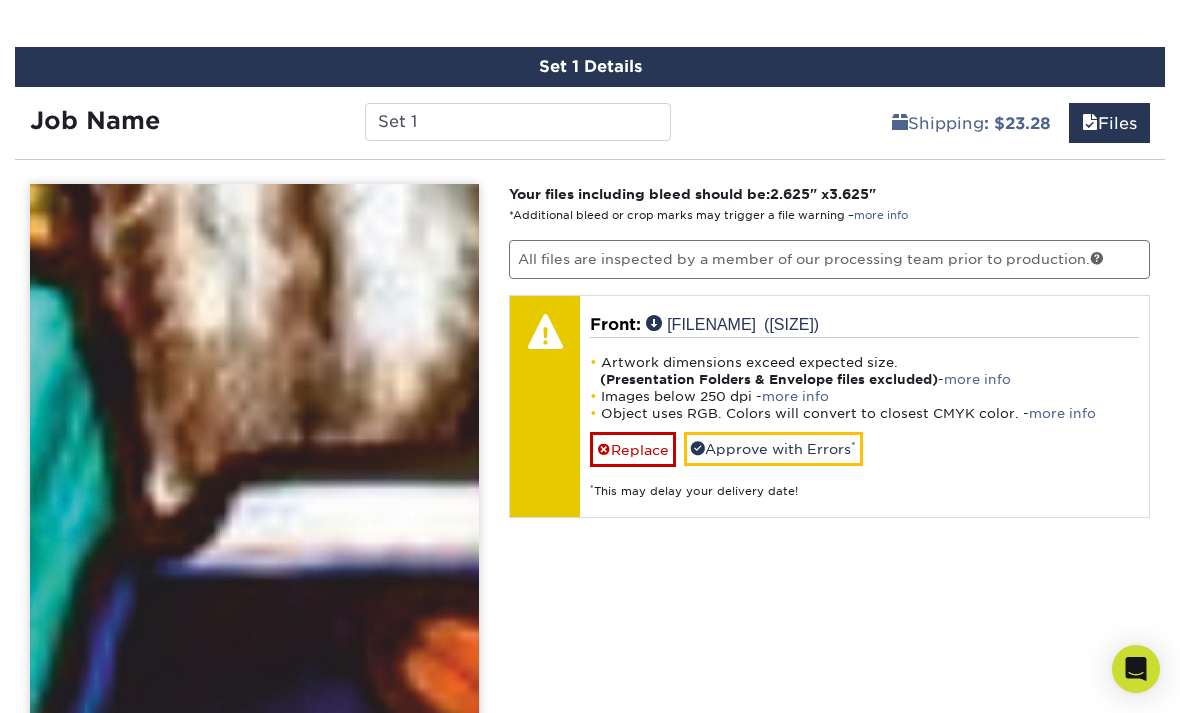 click on "more info" at bounding box center (977, 379) 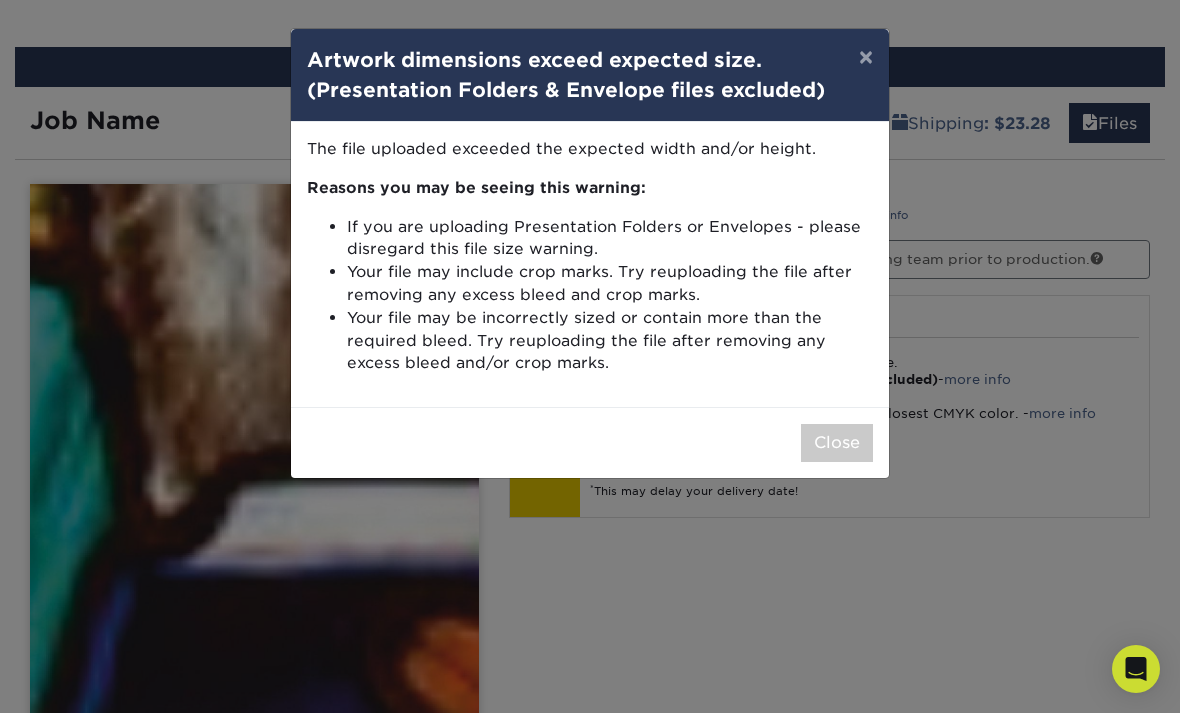 click on "×" at bounding box center (866, 57) 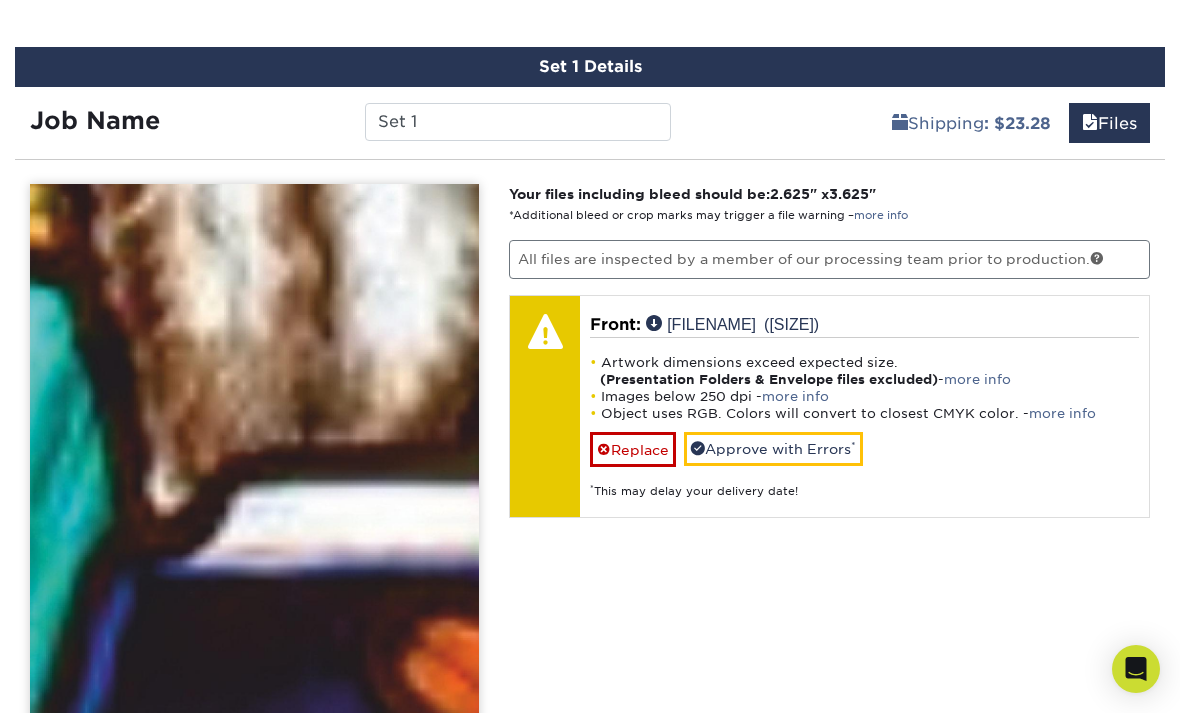 click on "Approve with Errors *" at bounding box center [773, 449] 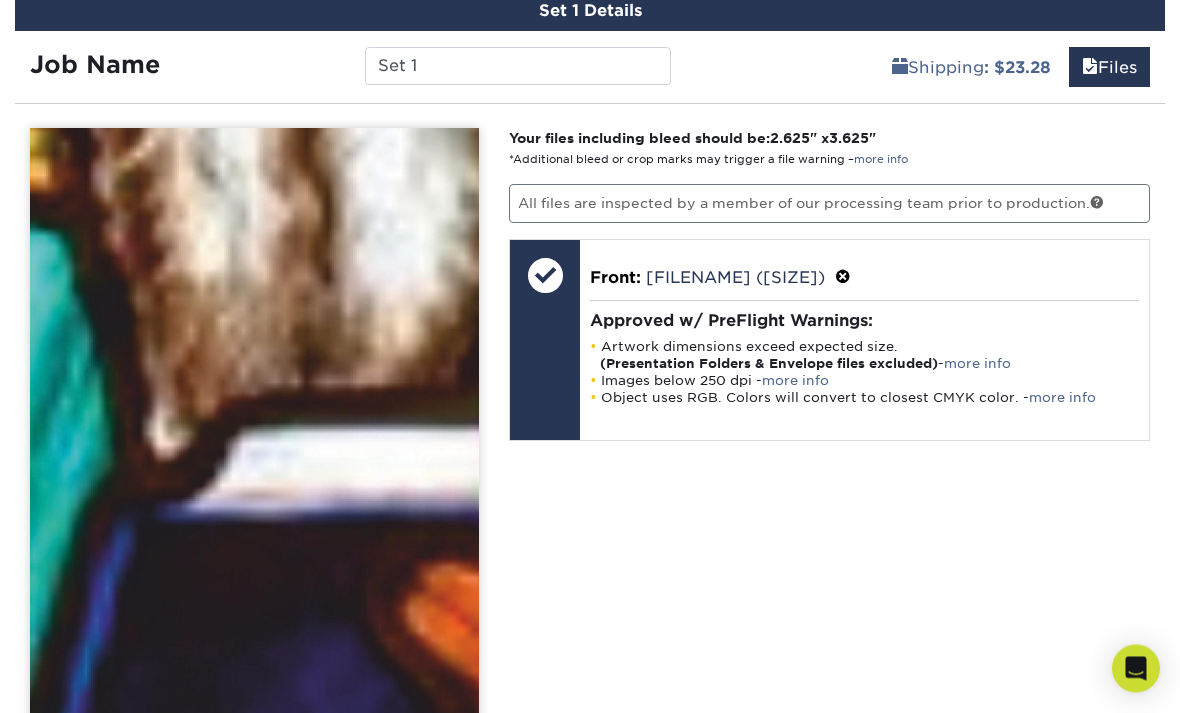 scroll, scrollTop: 998, scrollLeft: 0, axis: vertical 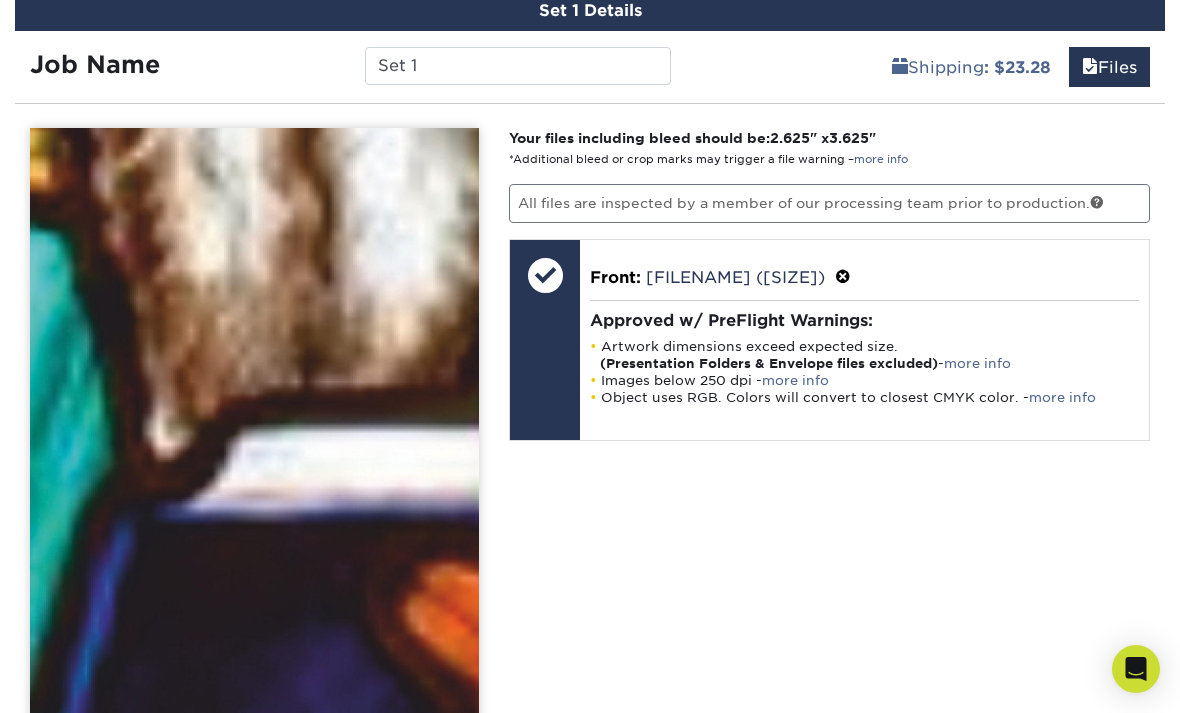 click on "more info" at bounding box center [795, 380] 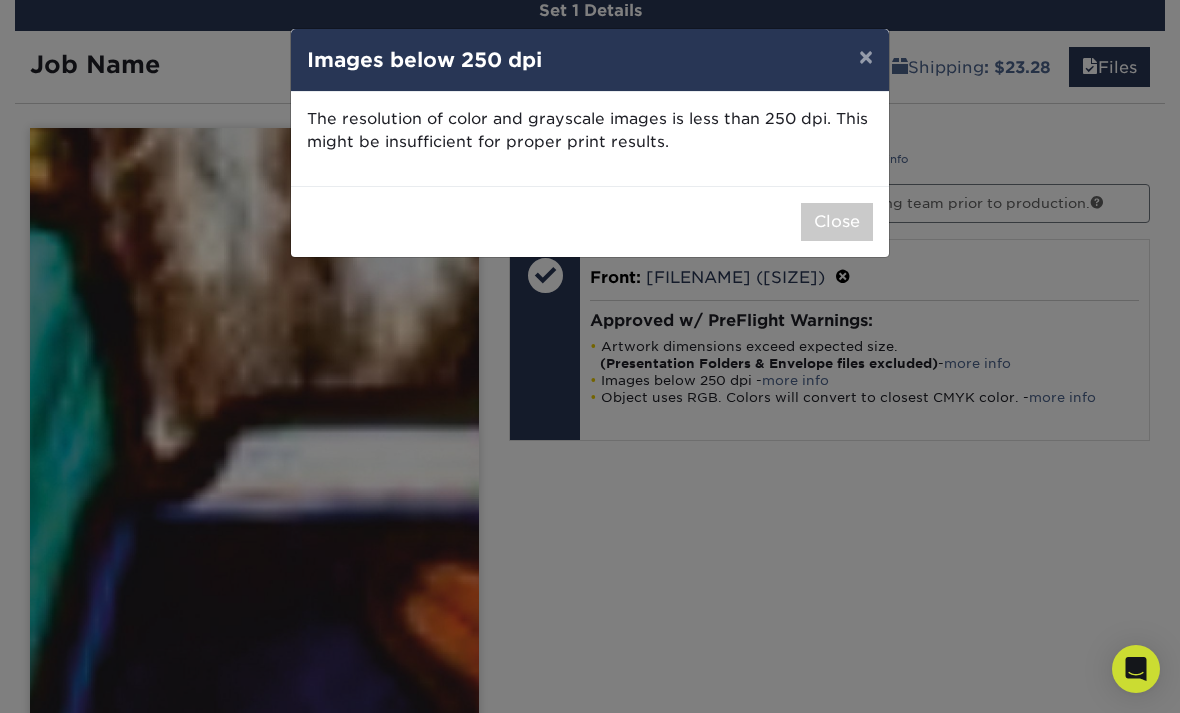 click on "×" at bounding box center [866, 57] 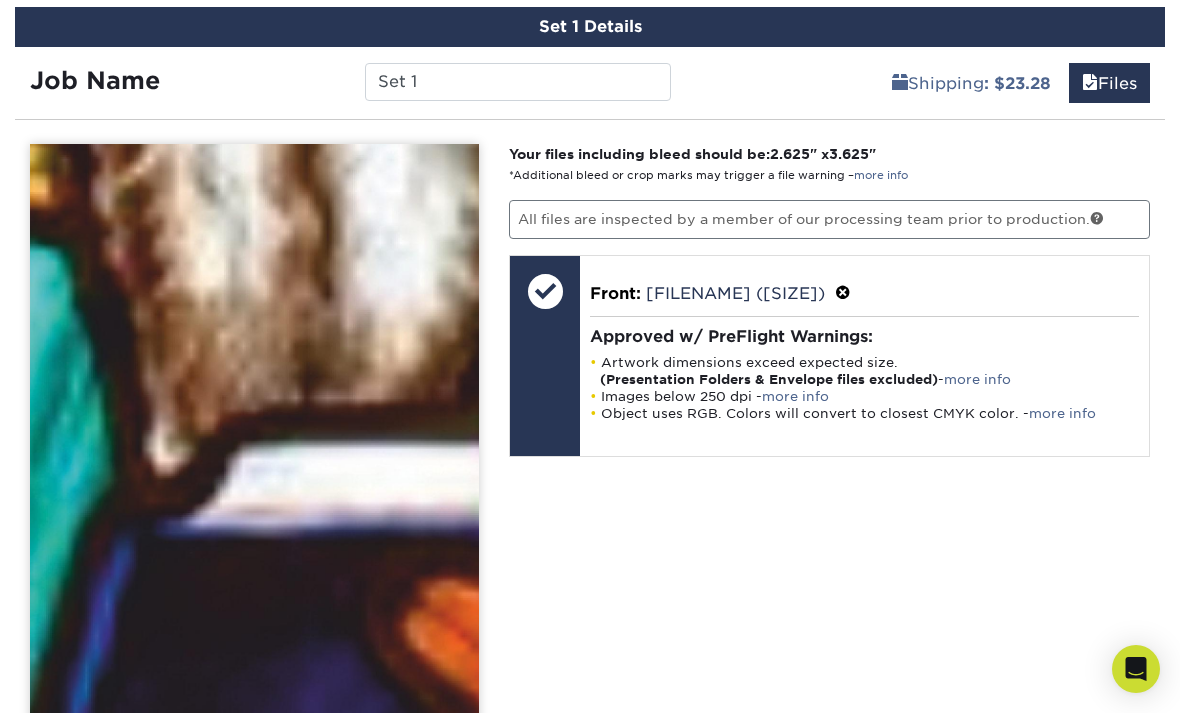 scroll, scrollTop: 980, scrollLeft: 0, axis: vertical 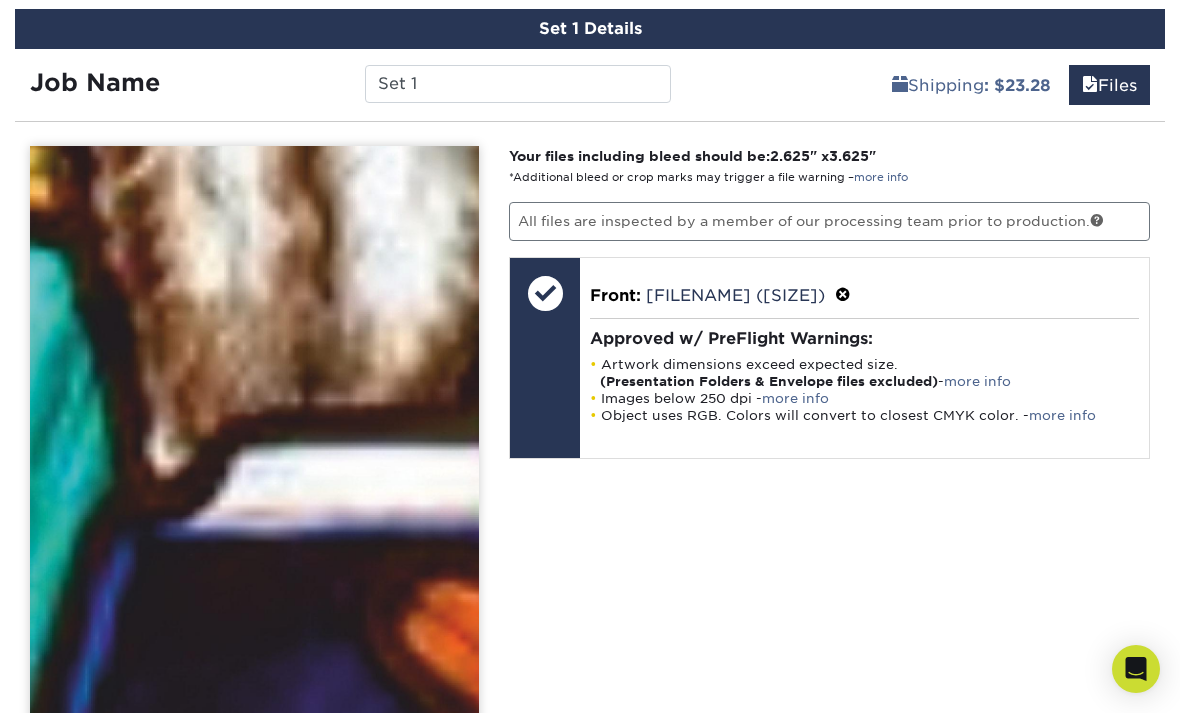click at bounding box center [1090, 85] 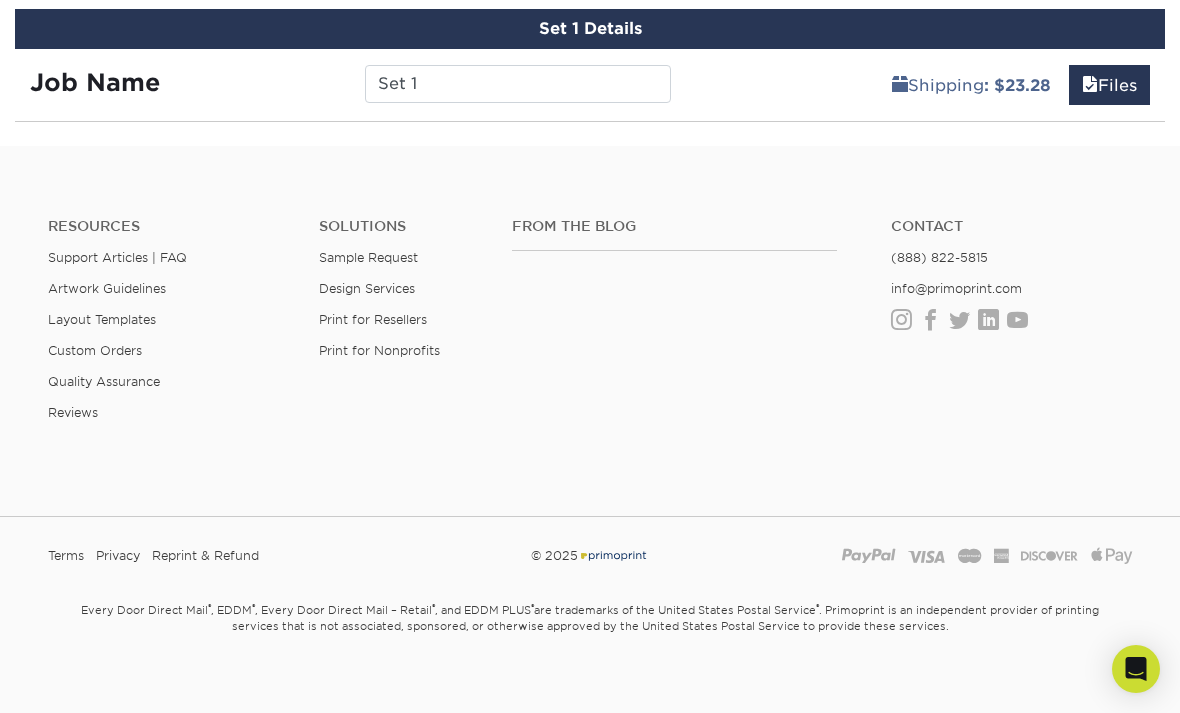 scroll, scrollTop: 928, scrollLeft: 0, axis: vertical 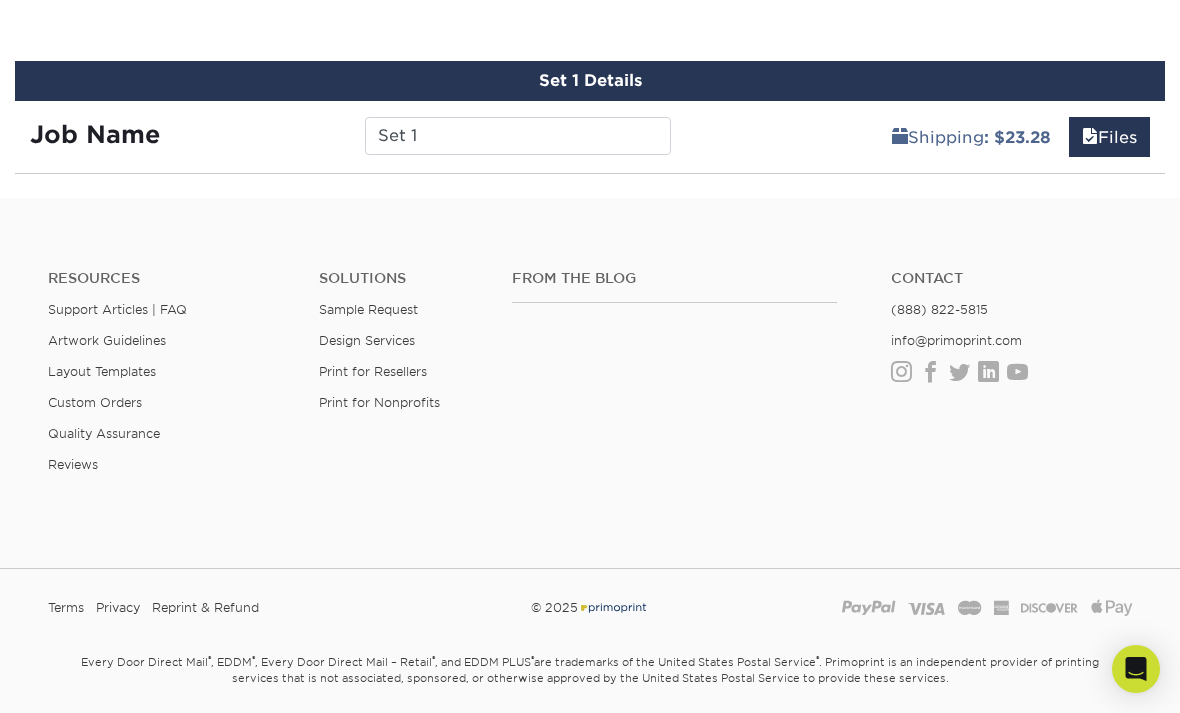 click on "Files" at bounding box center [1109, 137] 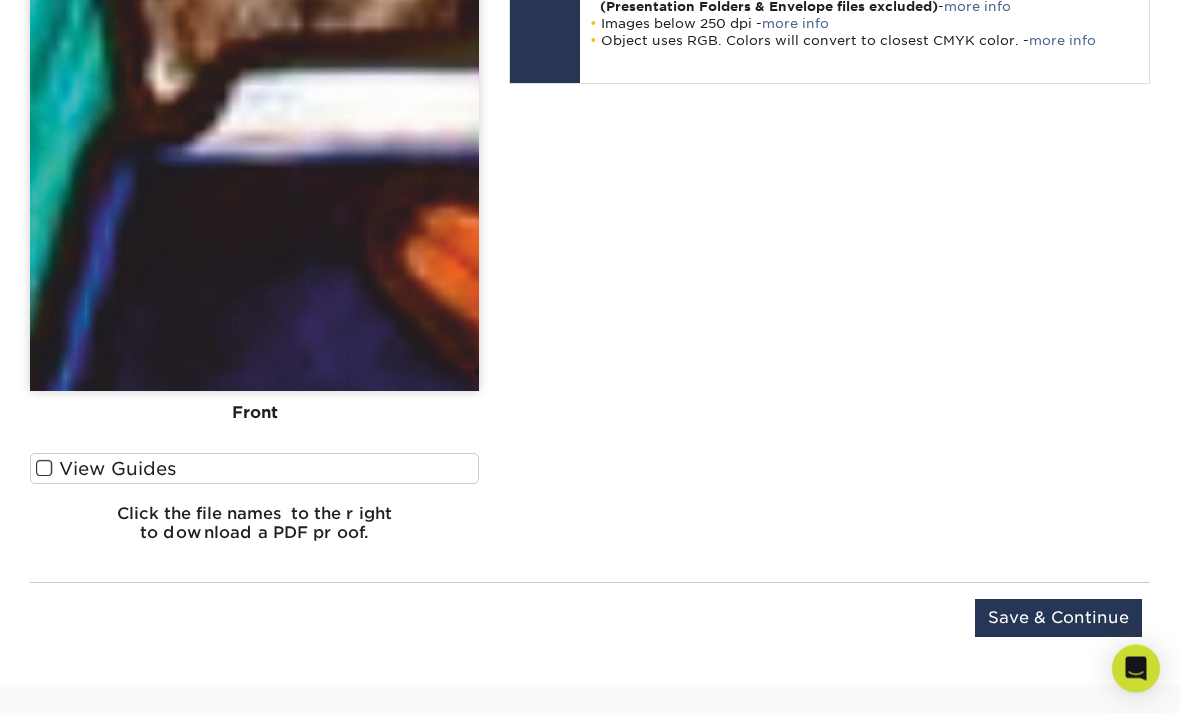 scroll, scrollTop: 1359, scrollLeft: 0, axis: vertical 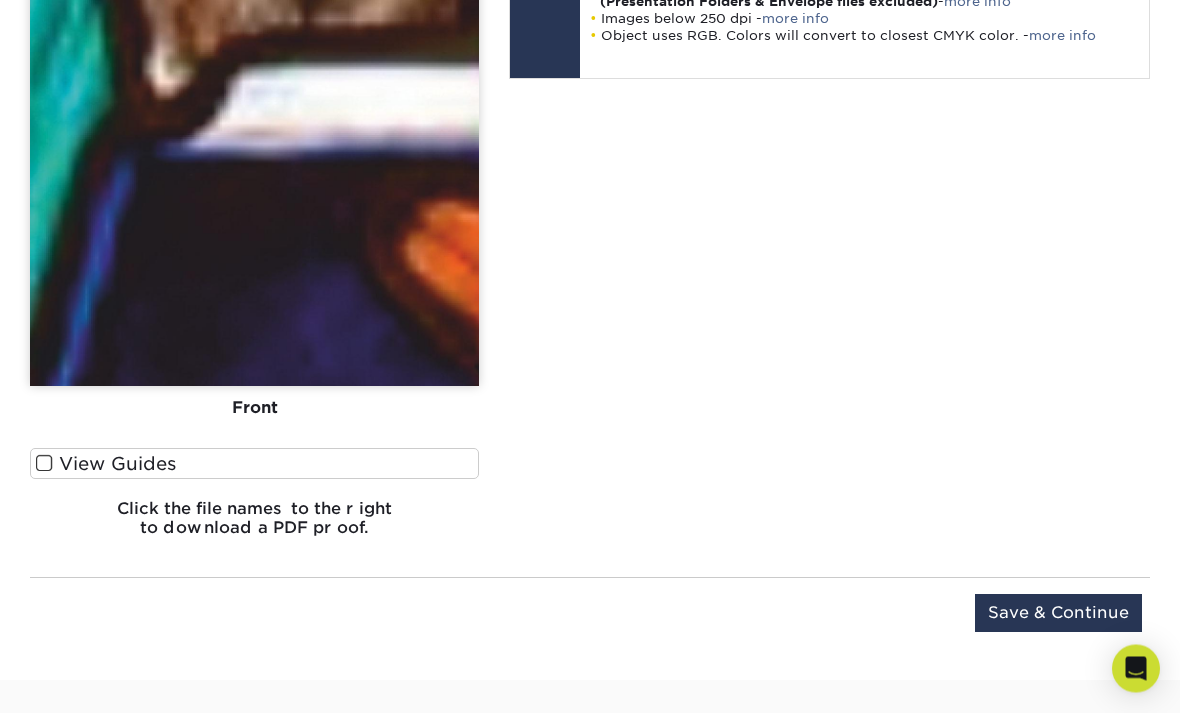 click at bounding box center (44, 464) 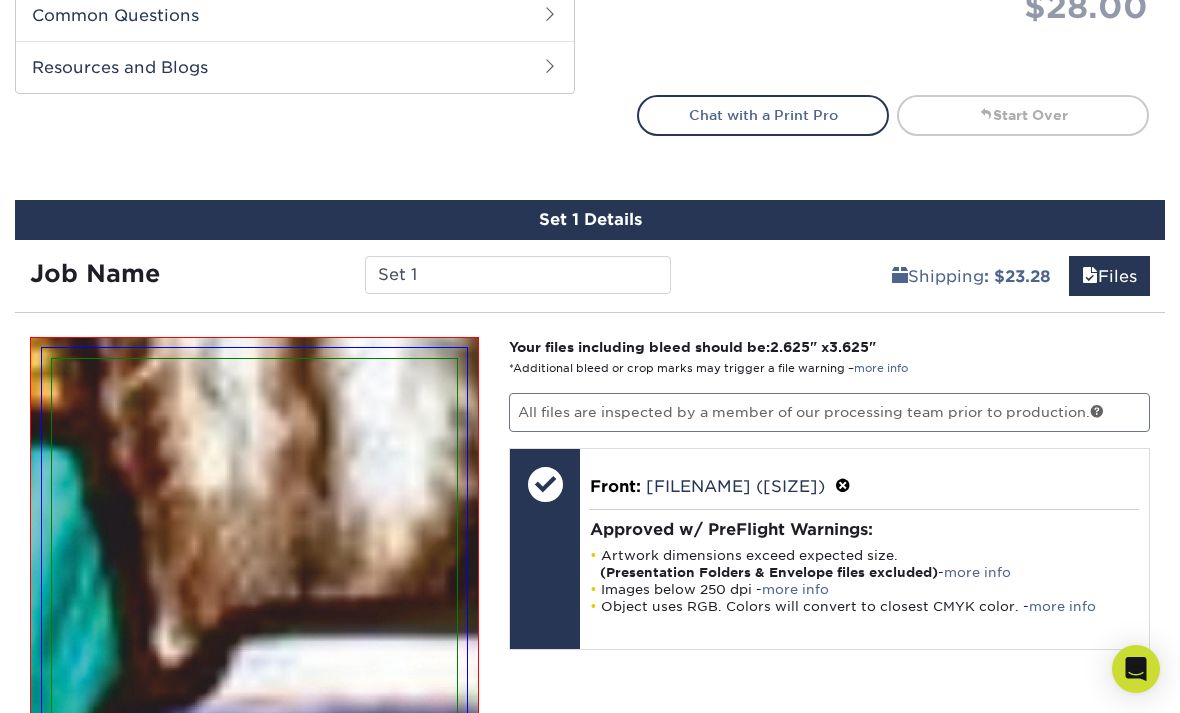 scroll, scrollTop: 788, scrollLeft: 0, axis: vertical 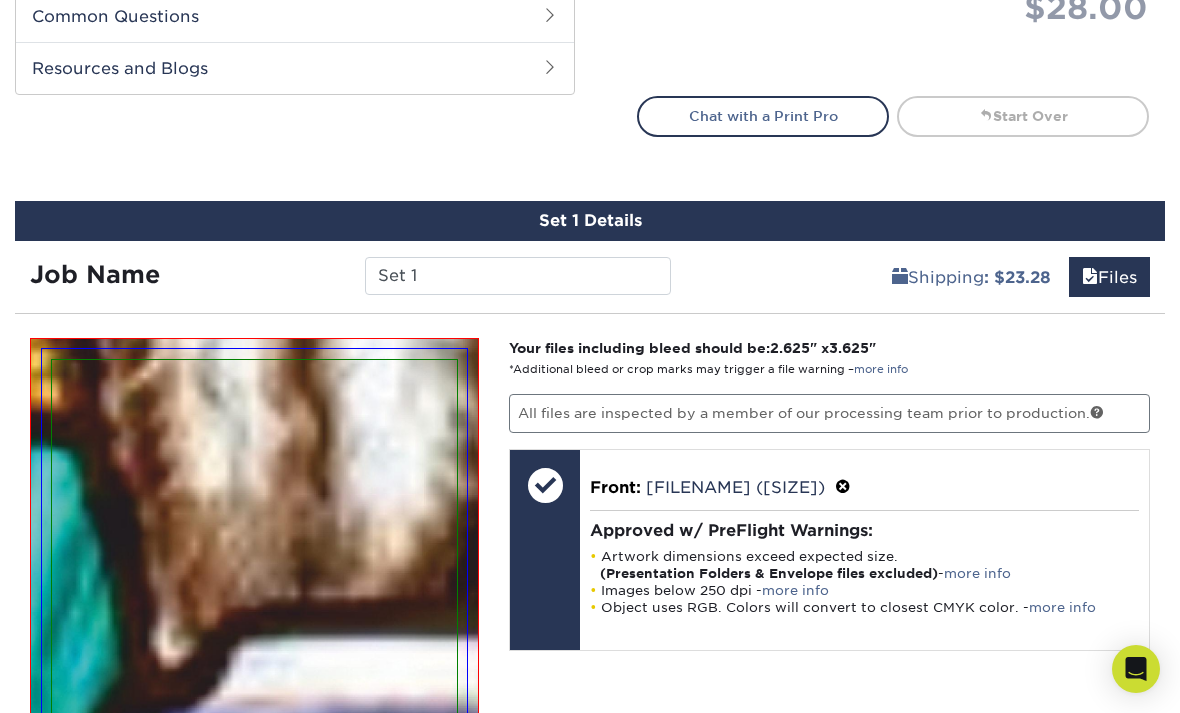 click on "Files" at bounding box center [1109, 277] 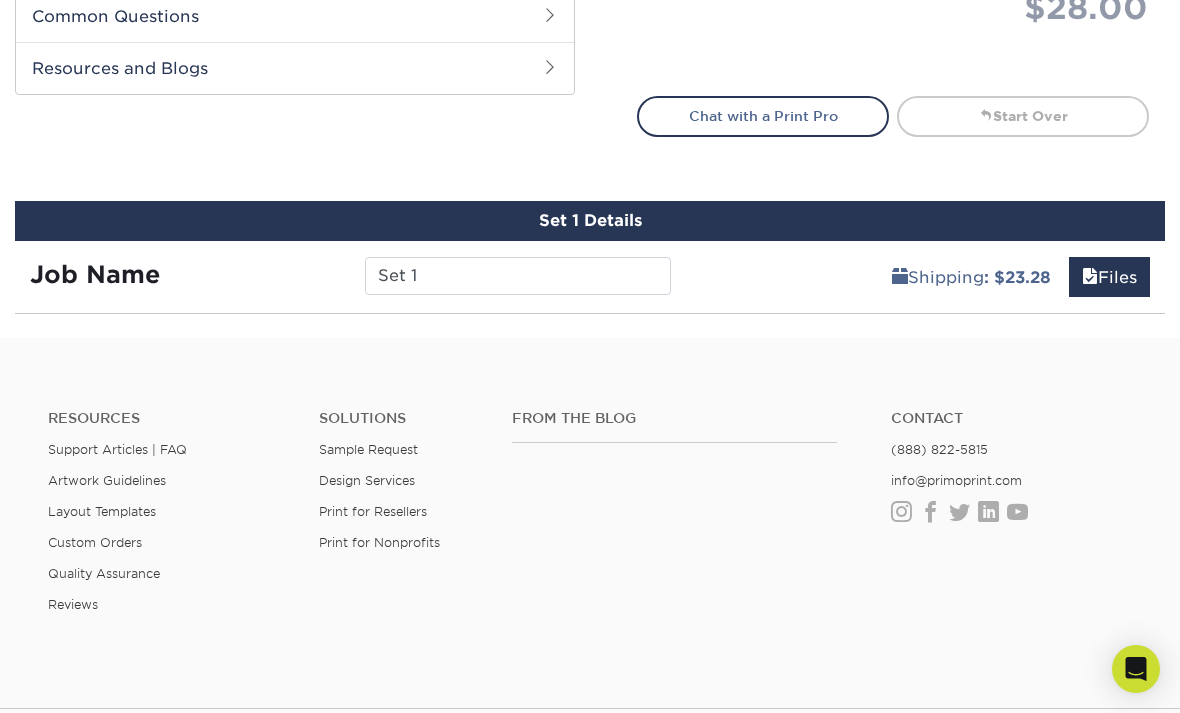 click on "Files" at bounding box center (1109, 277) 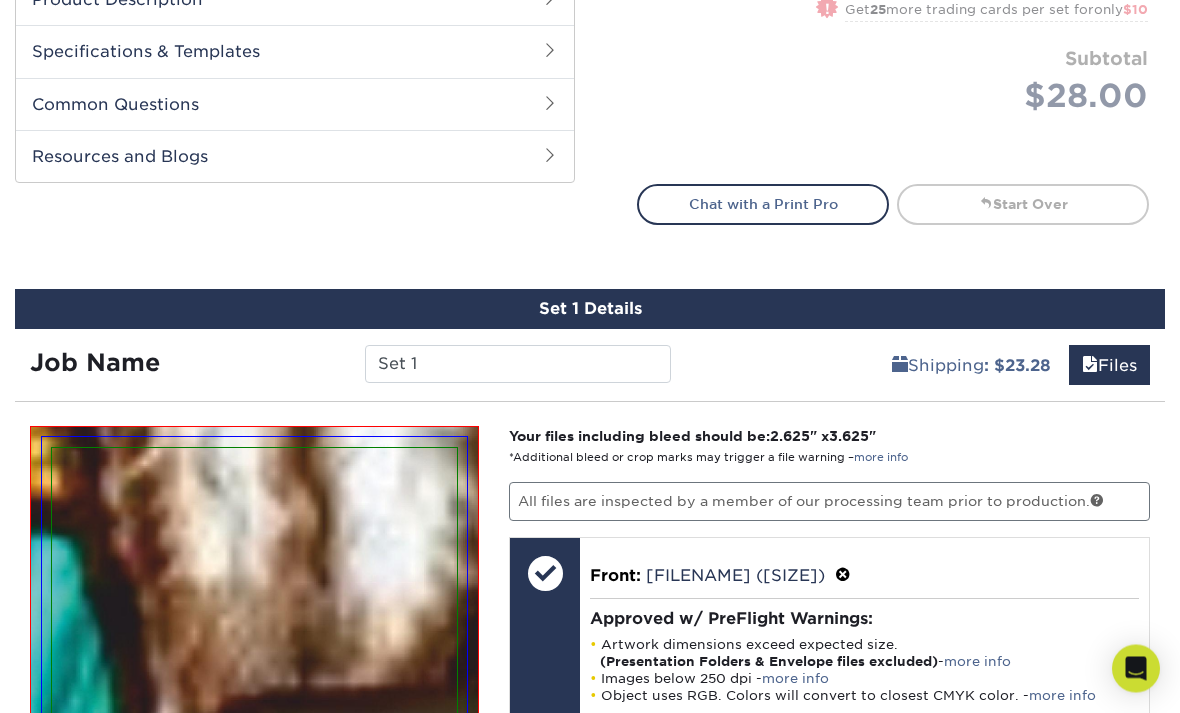 scroll, scrollTop: 701, scrollLeft: 0, axis: vertical 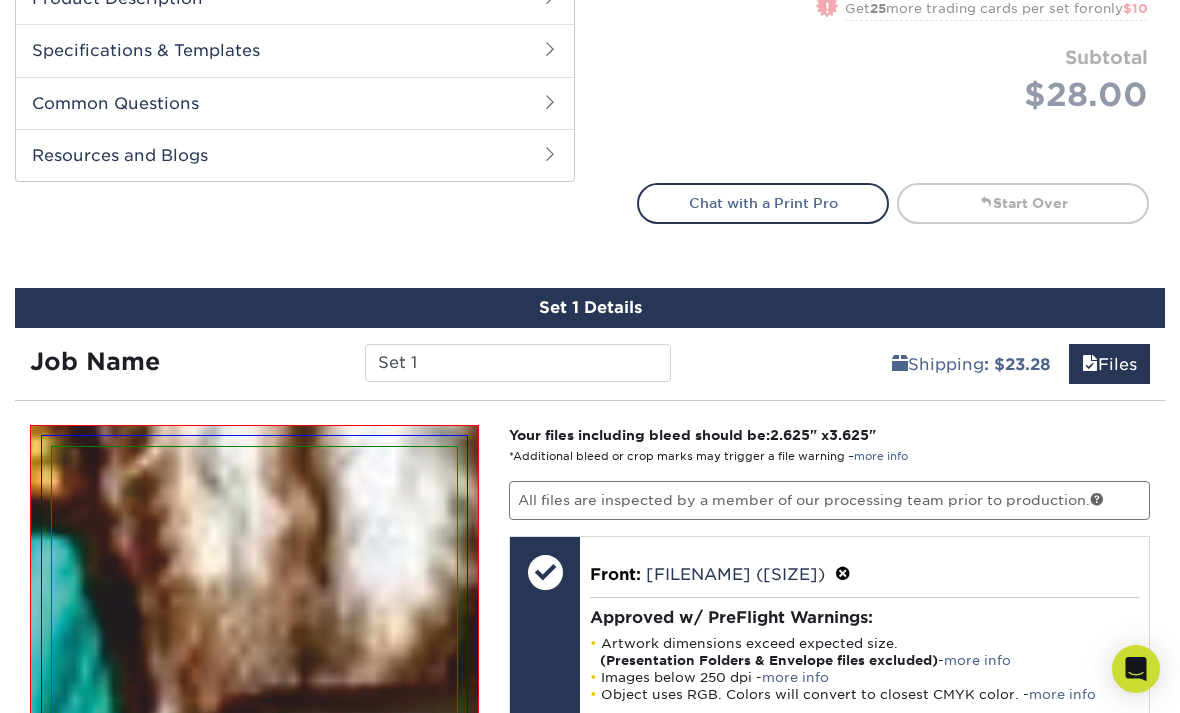 click on "[ORDER_DATE]
[DURATION]
[ADDRESS]" at bounding box center [590, 830] 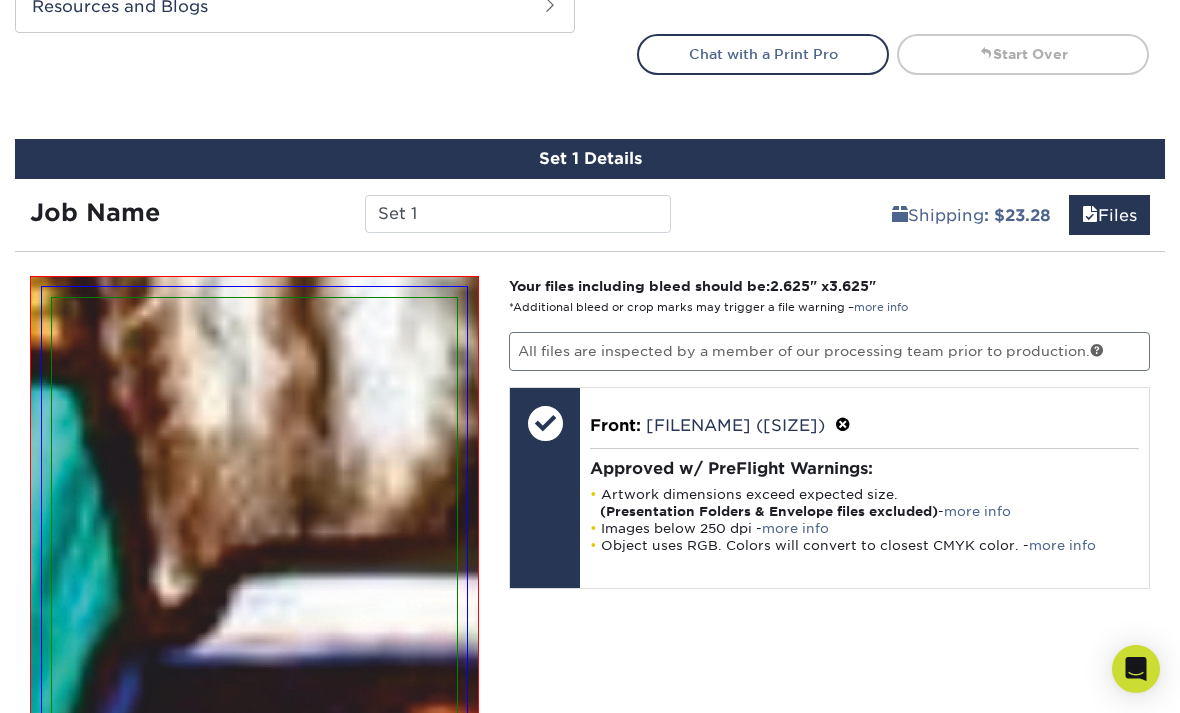 scroll, scrollTop: 851, scrollLeft: 0, axis: vertical 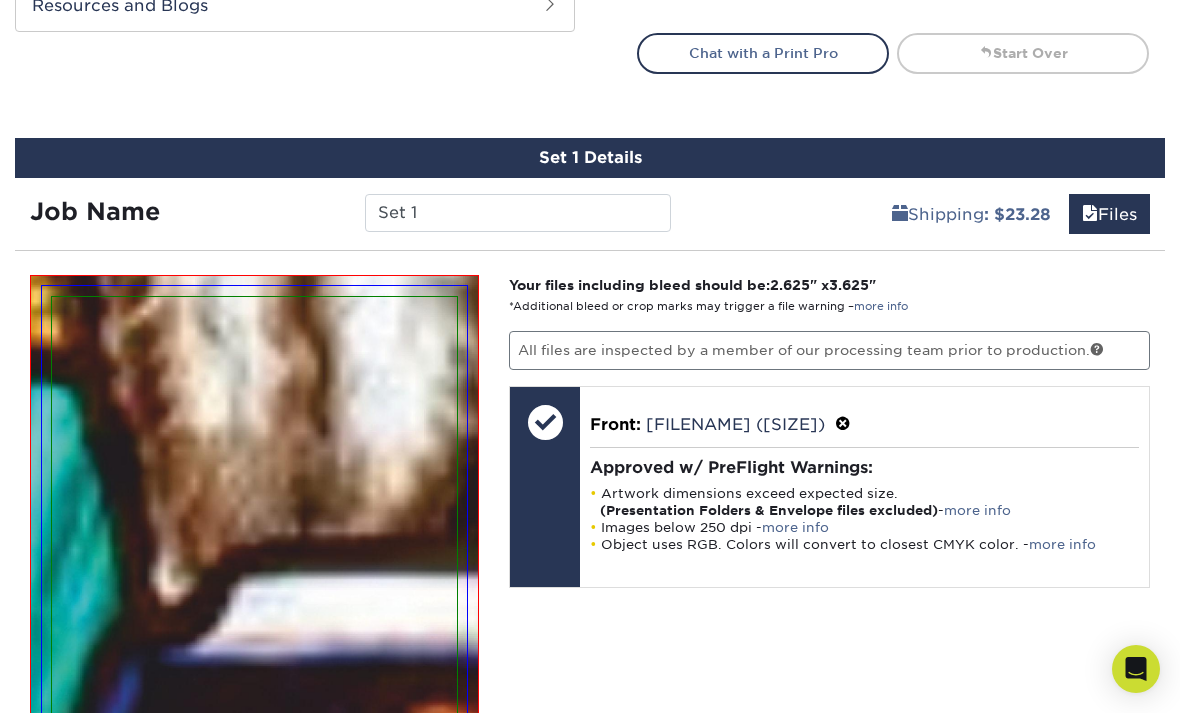 click at bounding box center [545, 422] 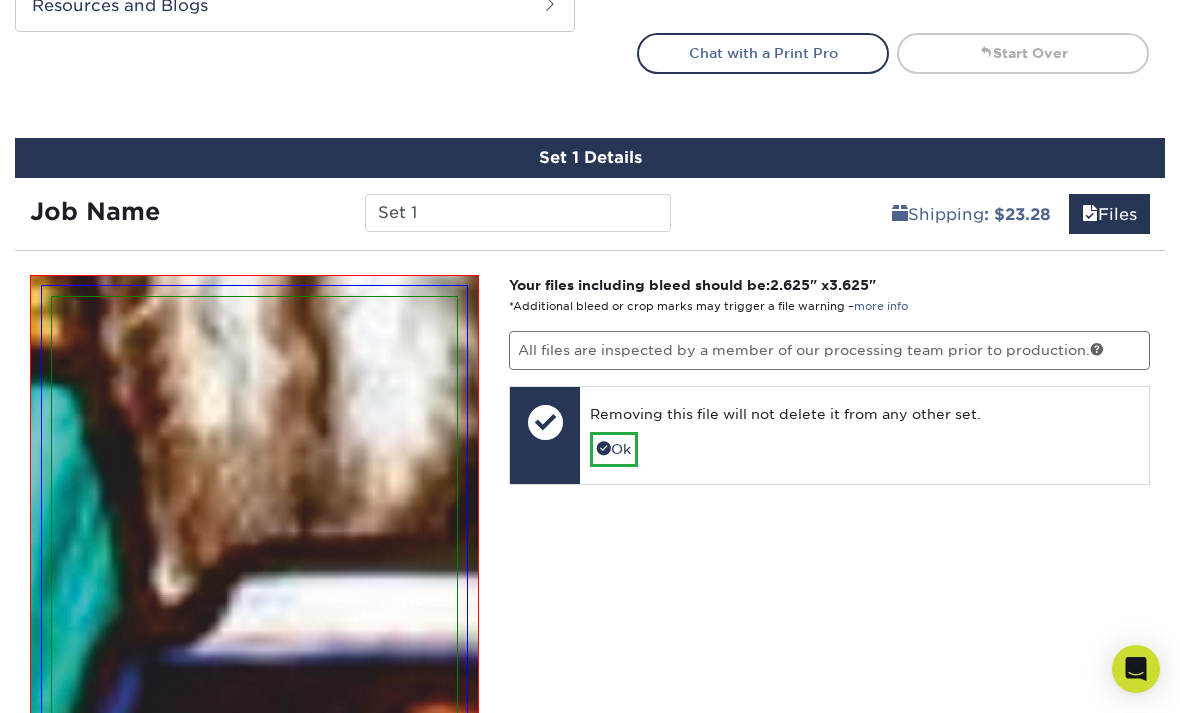 click on "Ok" at bounding box center [614, 449] 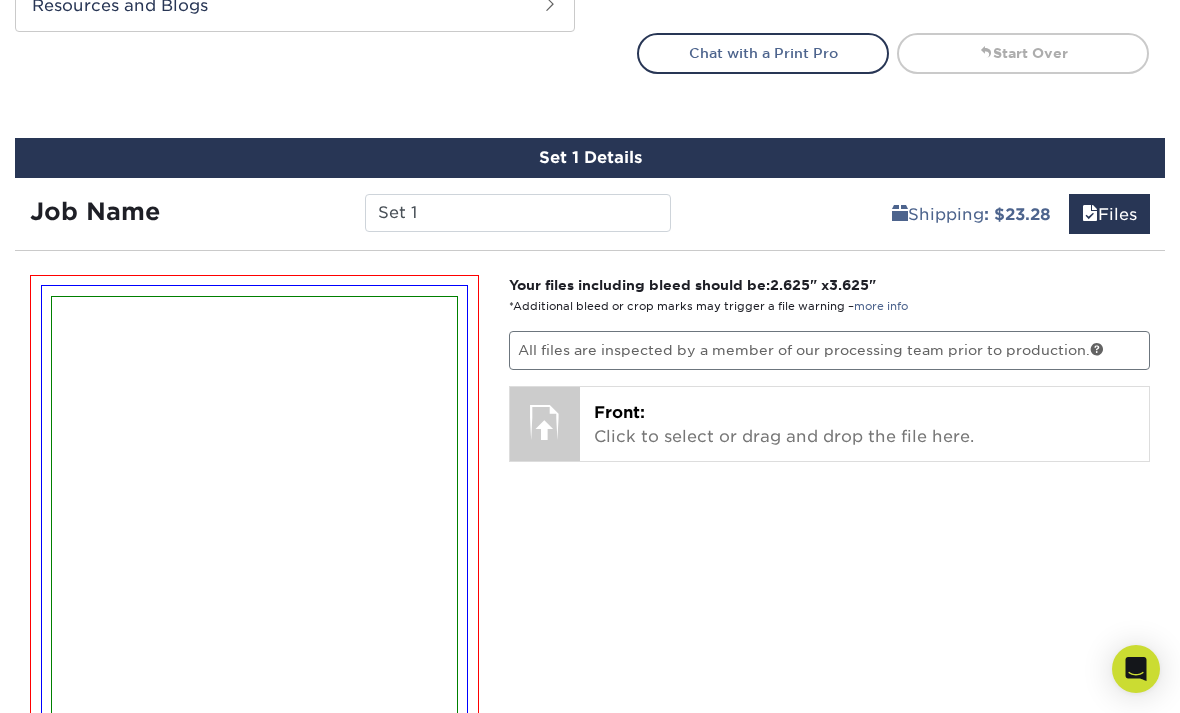 click on "Front: Click to select or drag and drop the file here." at bounding box center (864, 425) 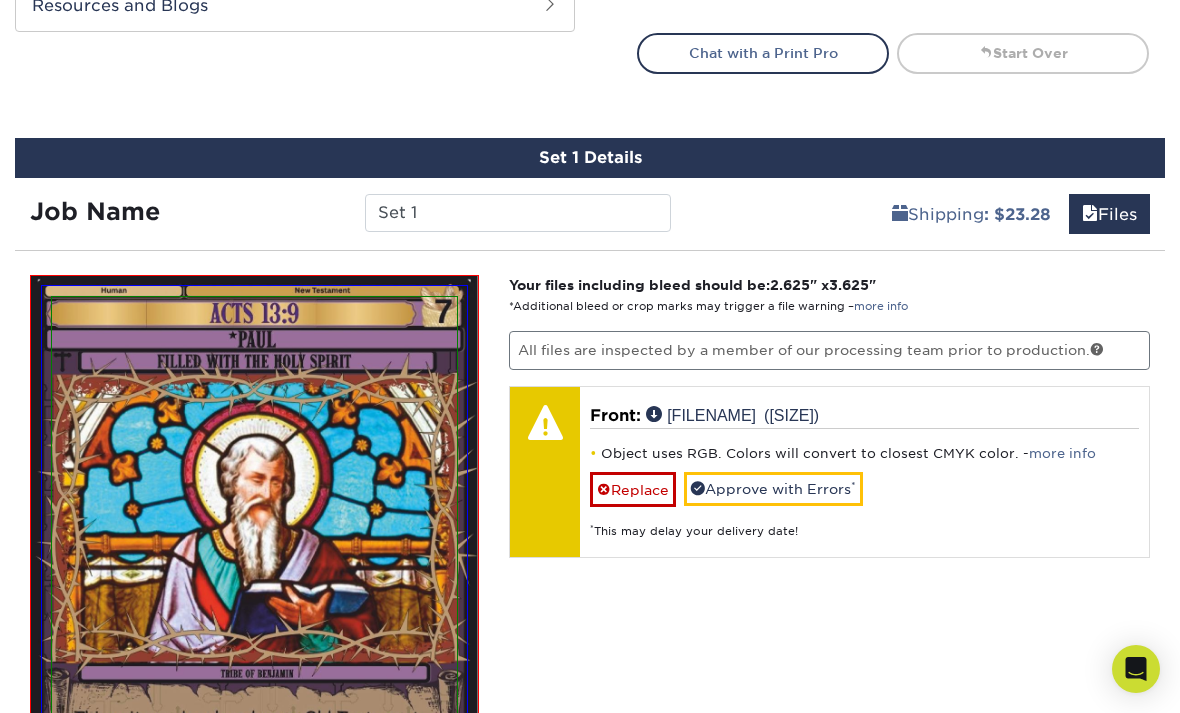 click on "Approve with Errors *" at bounding box center [773, 489] 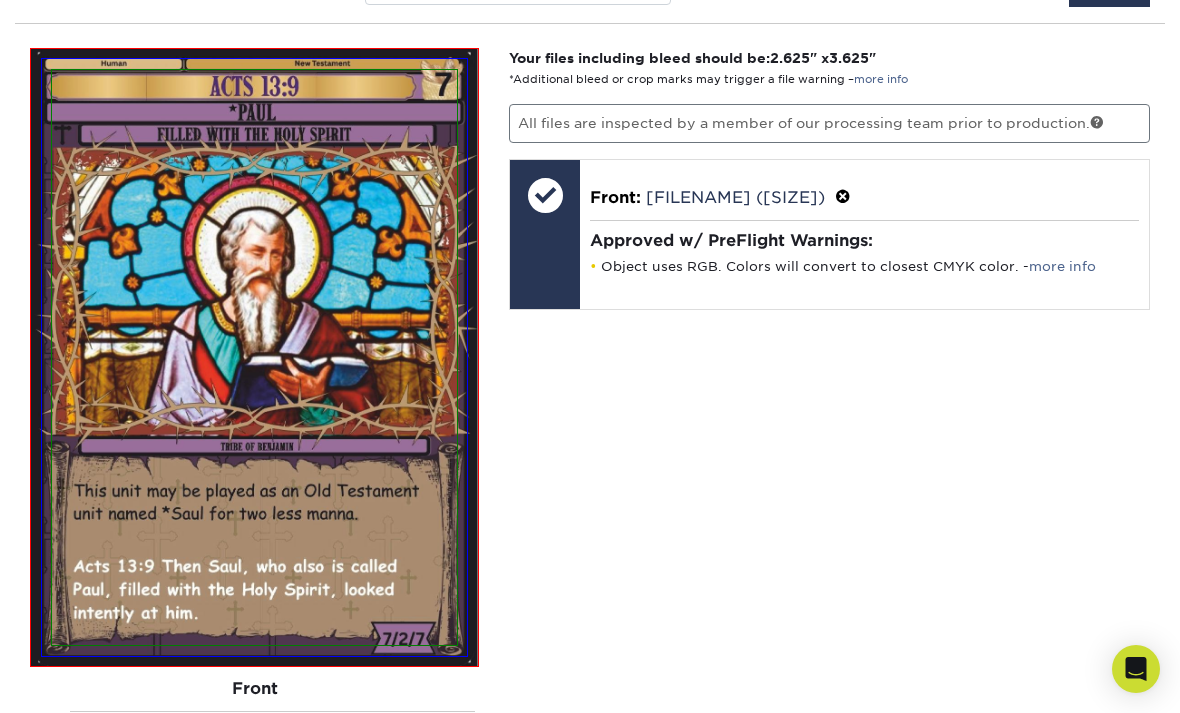 scroll, scrollTop: 1073, scrollLeft: 0, axis: vertical 